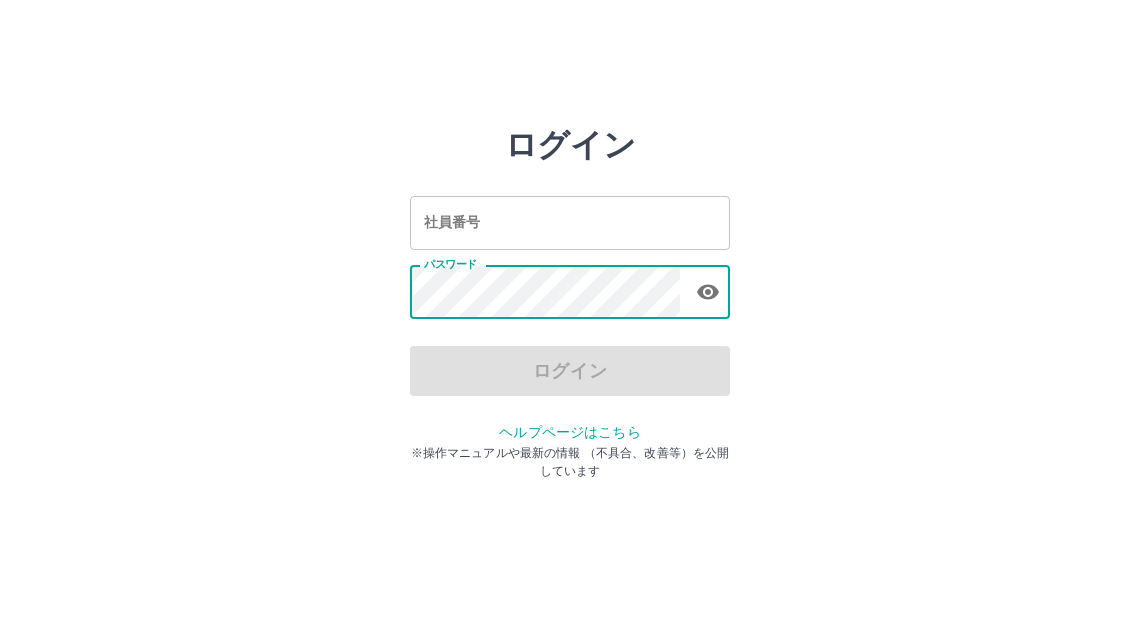 scroll, scrollTop: 0, scrollLeft: 0, axis: both 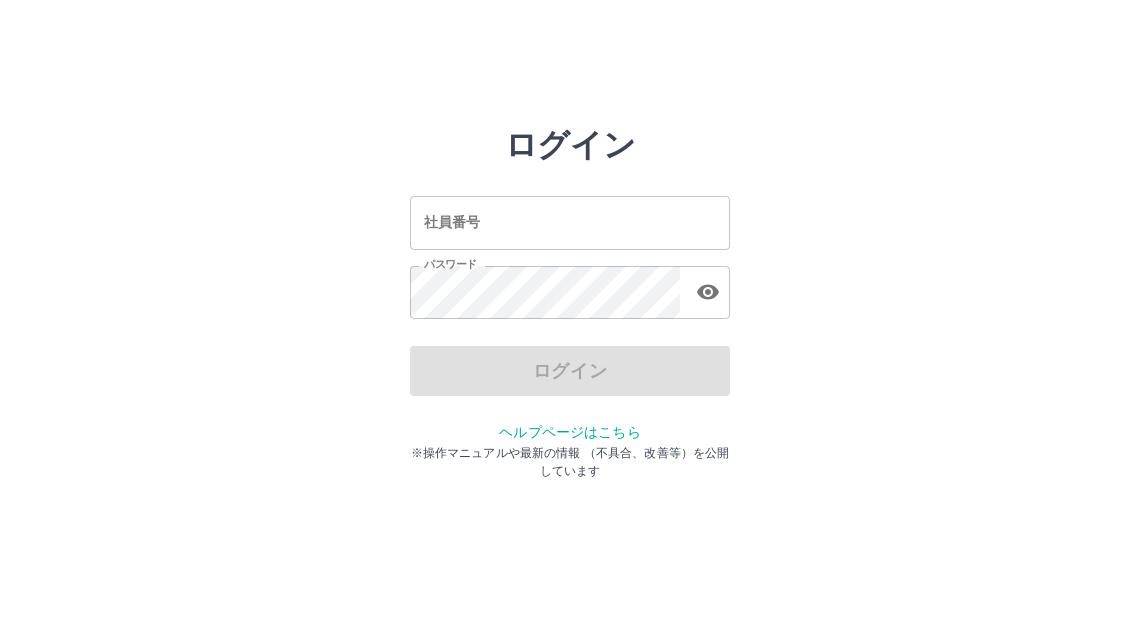 click on "ログイン" at bounding box center [570, 371] 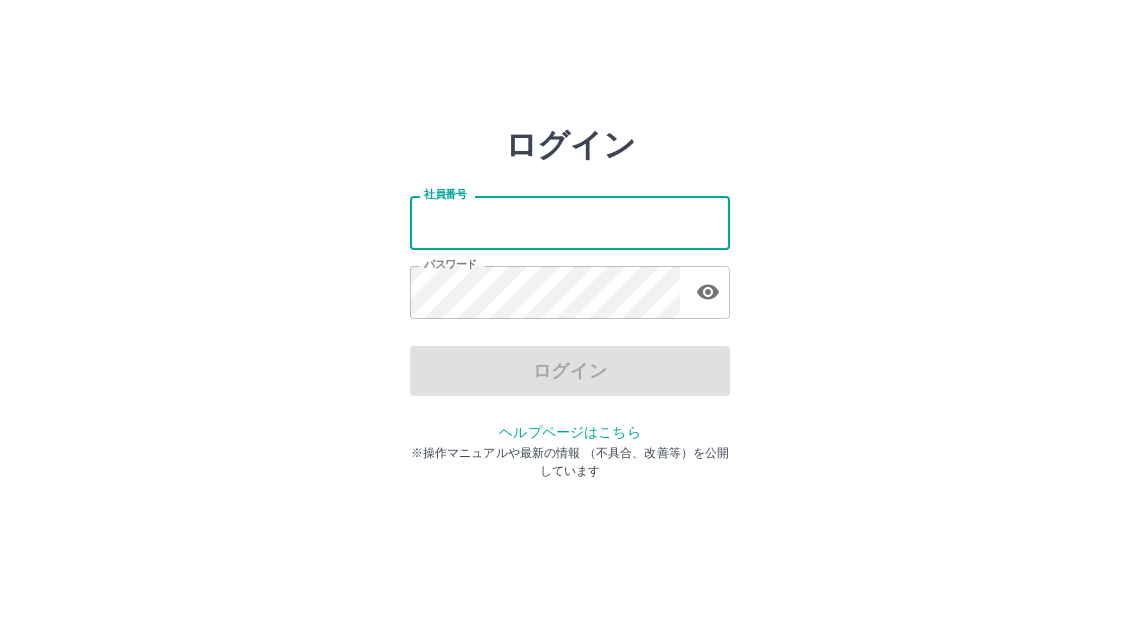 click on "社員番号" at bounding box center [570, 222] 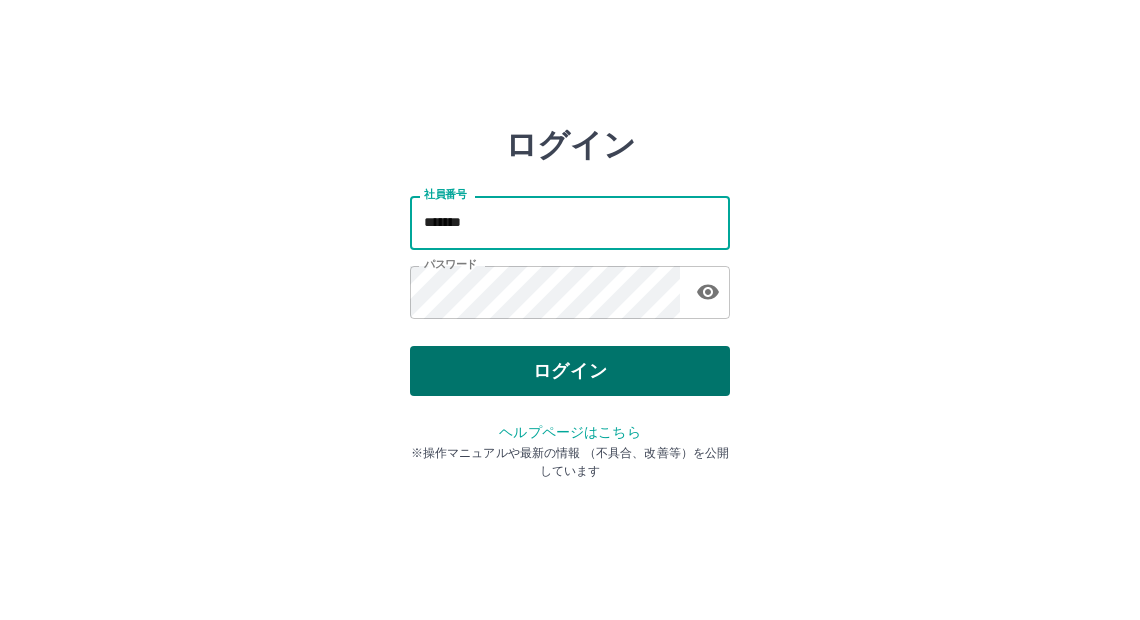 type on "*******" 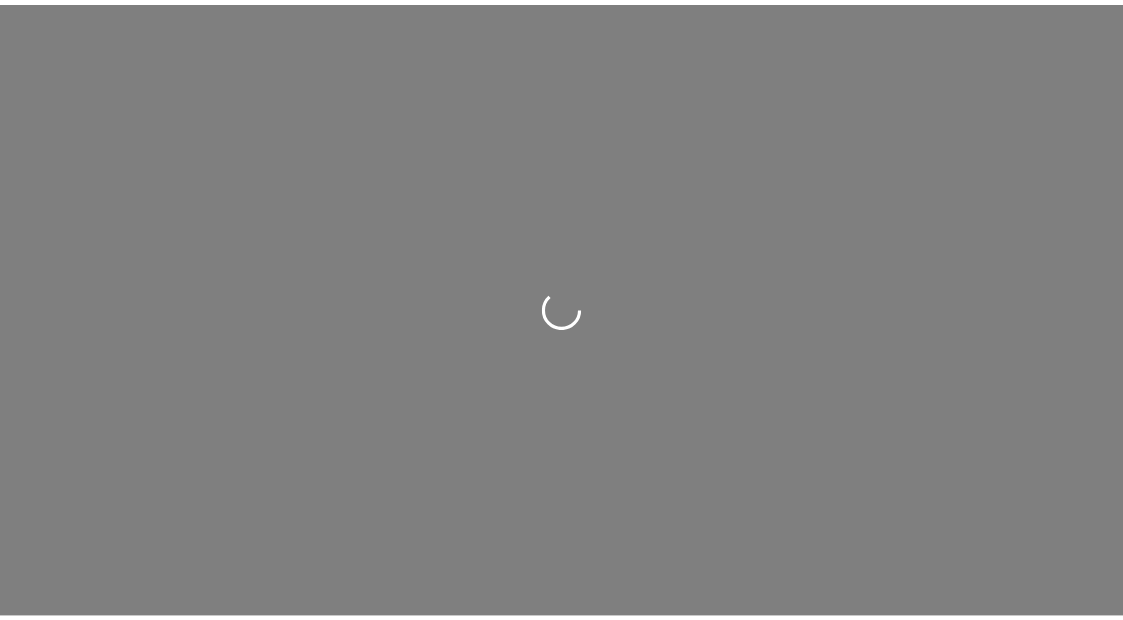 scroll, scrollTop: 0, scrollLeft: 0, axis: both 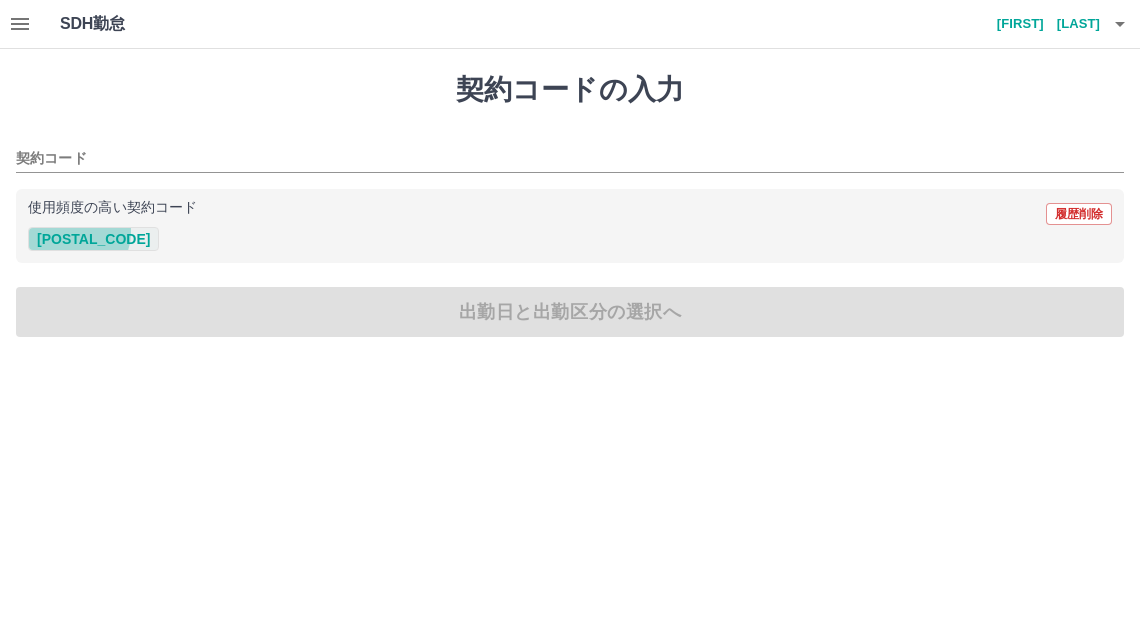 click on "[POSTAL_CODE]" at bounding box center [93, 239] 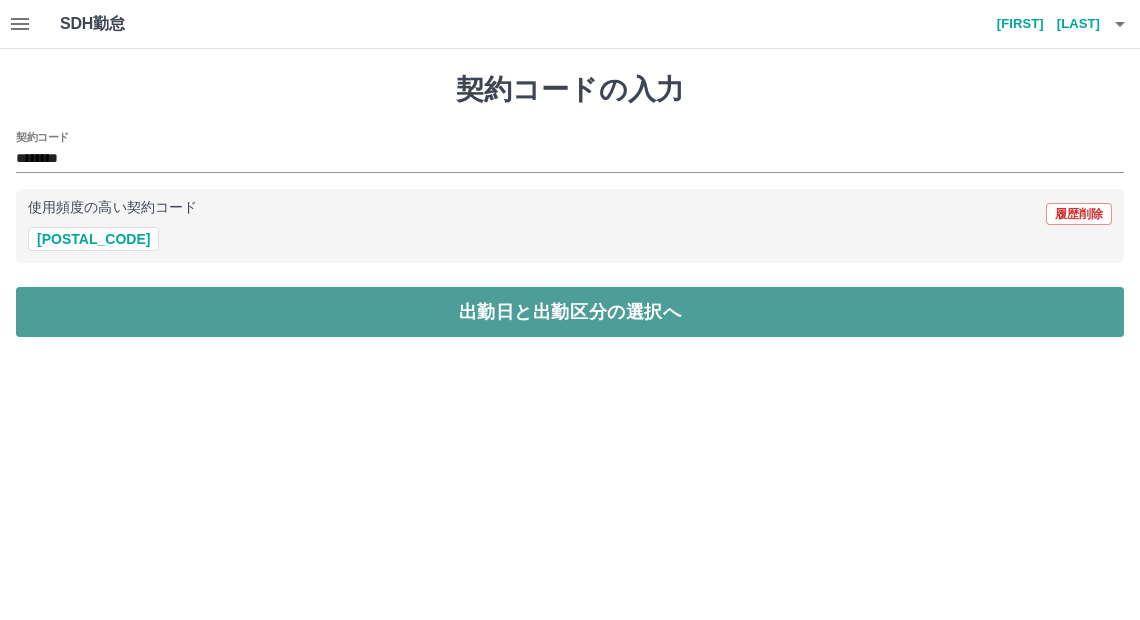 click on "出勤日と出勤区分の選択へ" at bounding box center (570, 312) 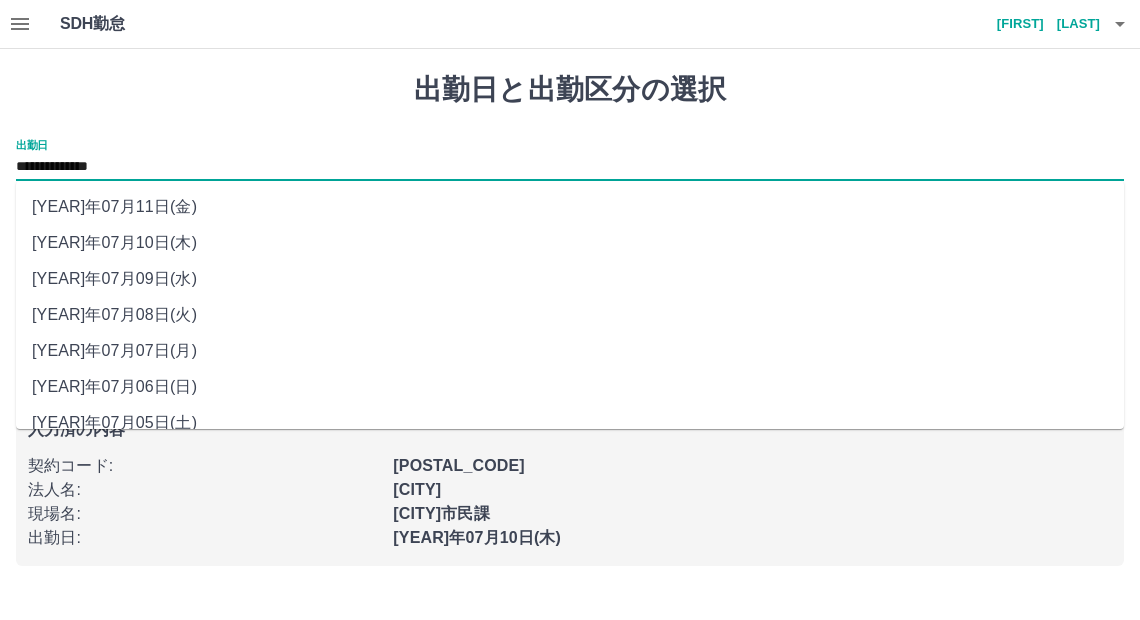click on "**********" at bounding box center (570, 167) 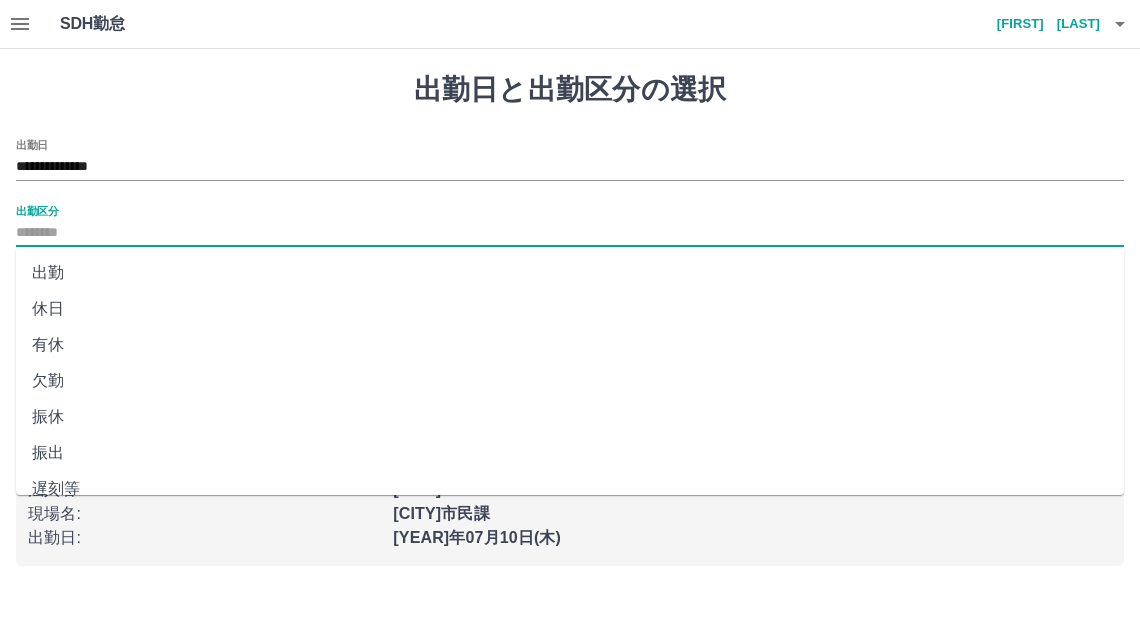 click on "出勤区分" at bounding box center [570, 233] 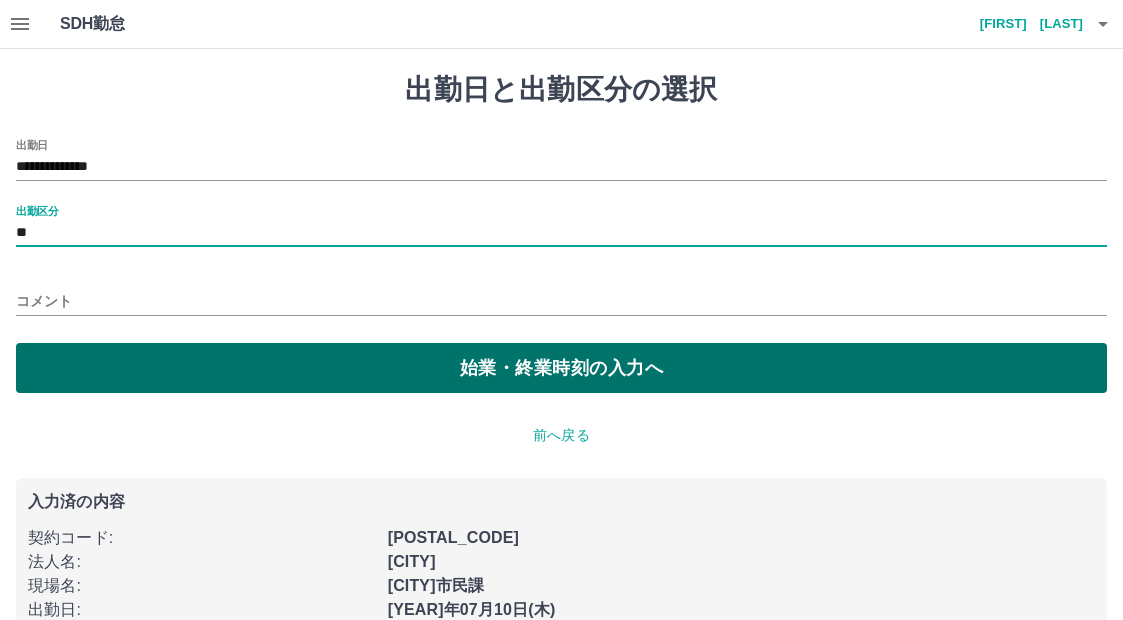 click on "始業・終業時刻の入力へ" at bounding box center (561, 368) 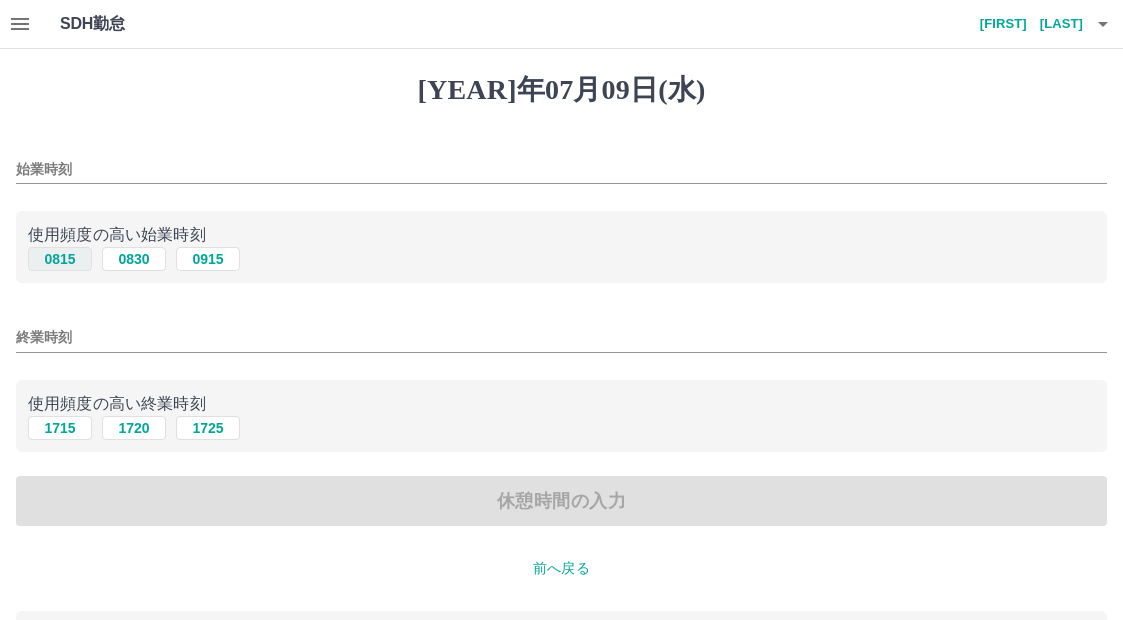 click on "0815" at bounding box center (60, 259) 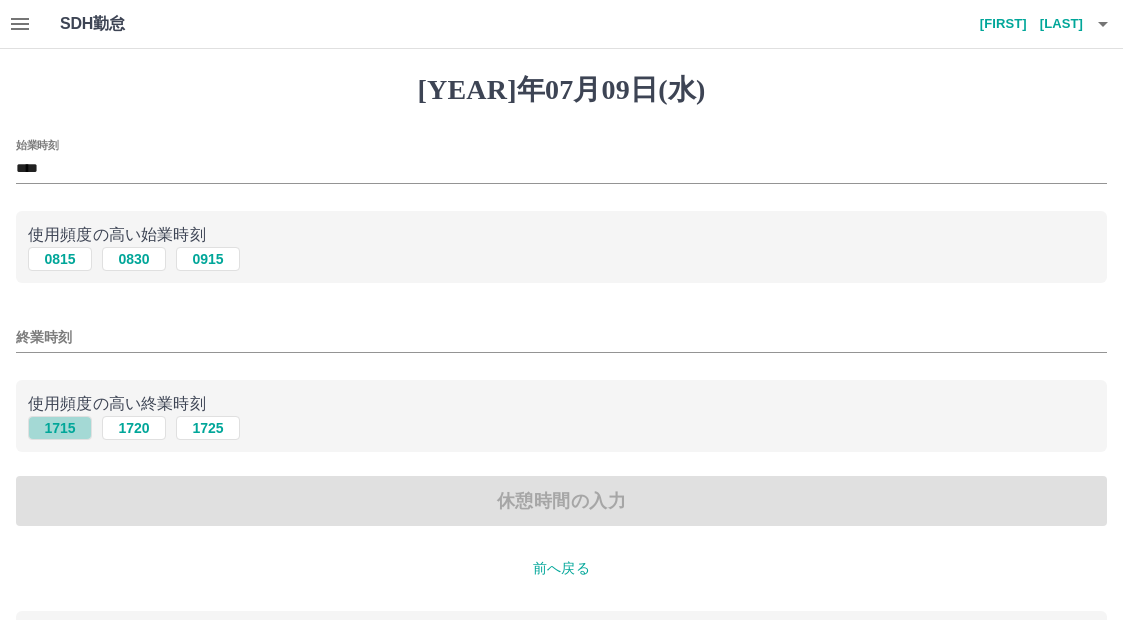click on "1715" at bounding box center [60, 259] 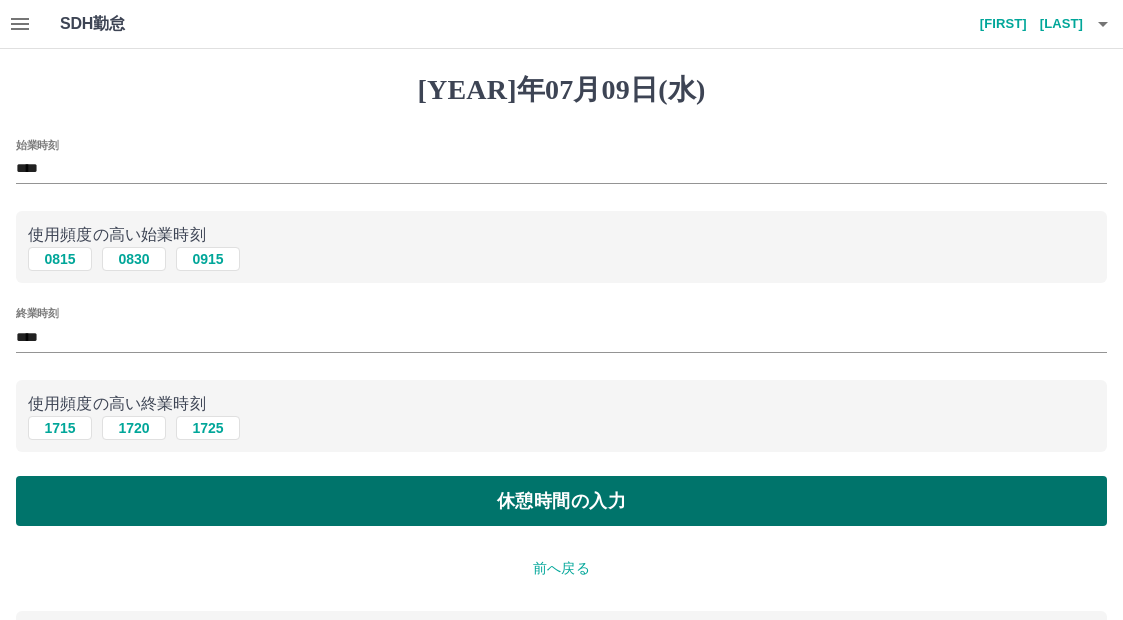 click on "休憩時間の入力" at bounding box center (561, 501) 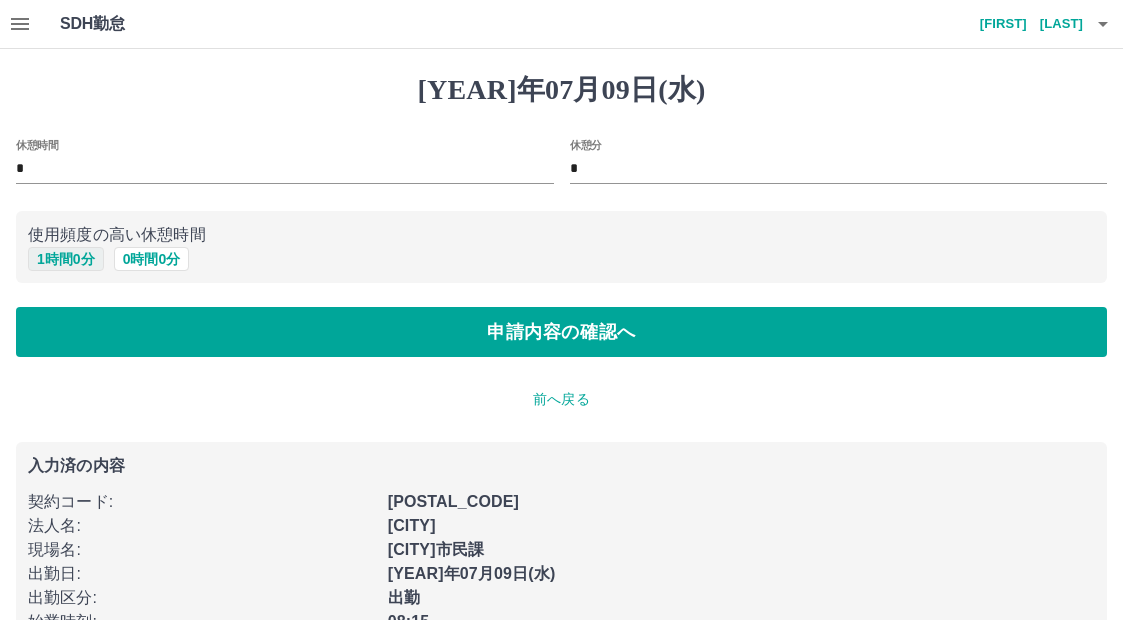 click on "1 時間 0 分" at bounding box center [66, 259] 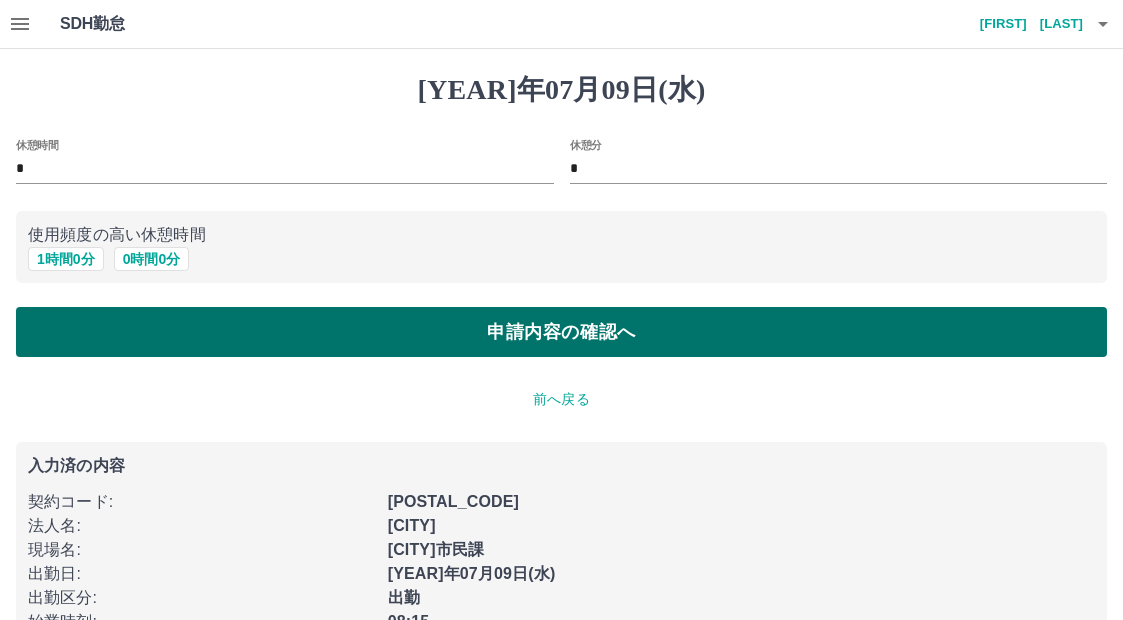 click on "申請内容の確認へ" at bounding box center (561, 332) 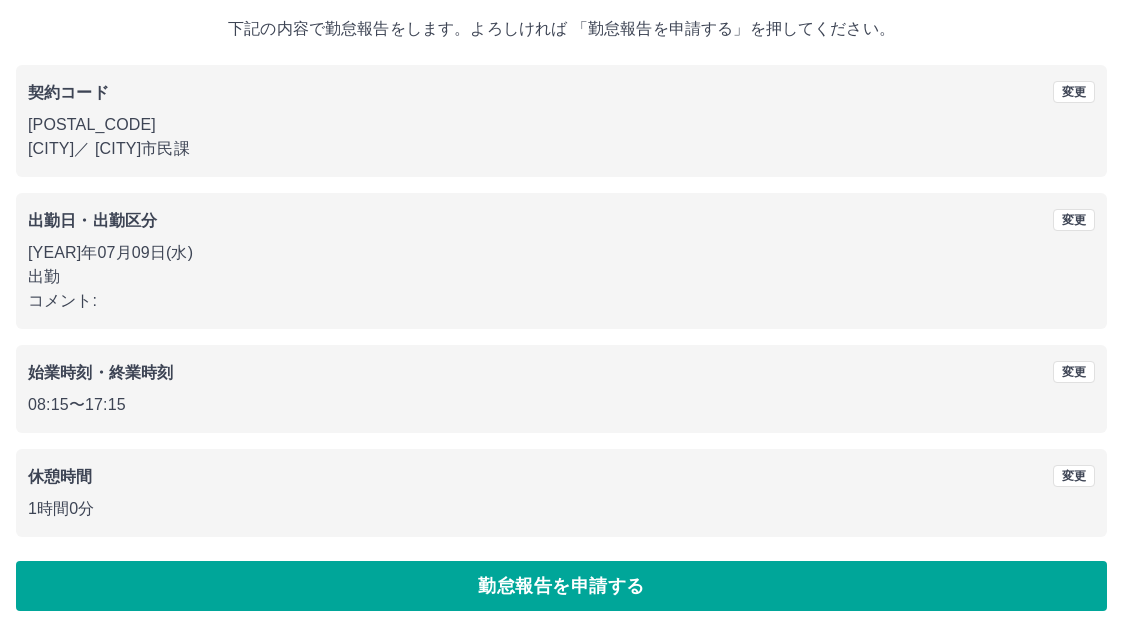 scroll, scrollTop: 129, scrollLeft: 0, axis: vertical 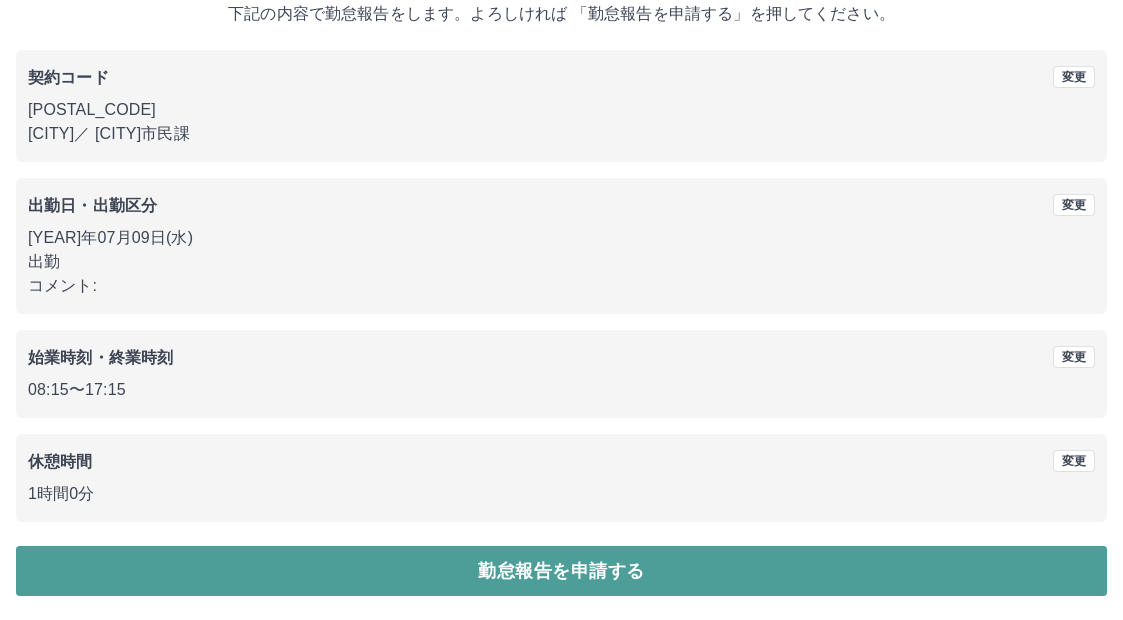 click on "勤怠報告を申請する" at bounding box center [561, 571] 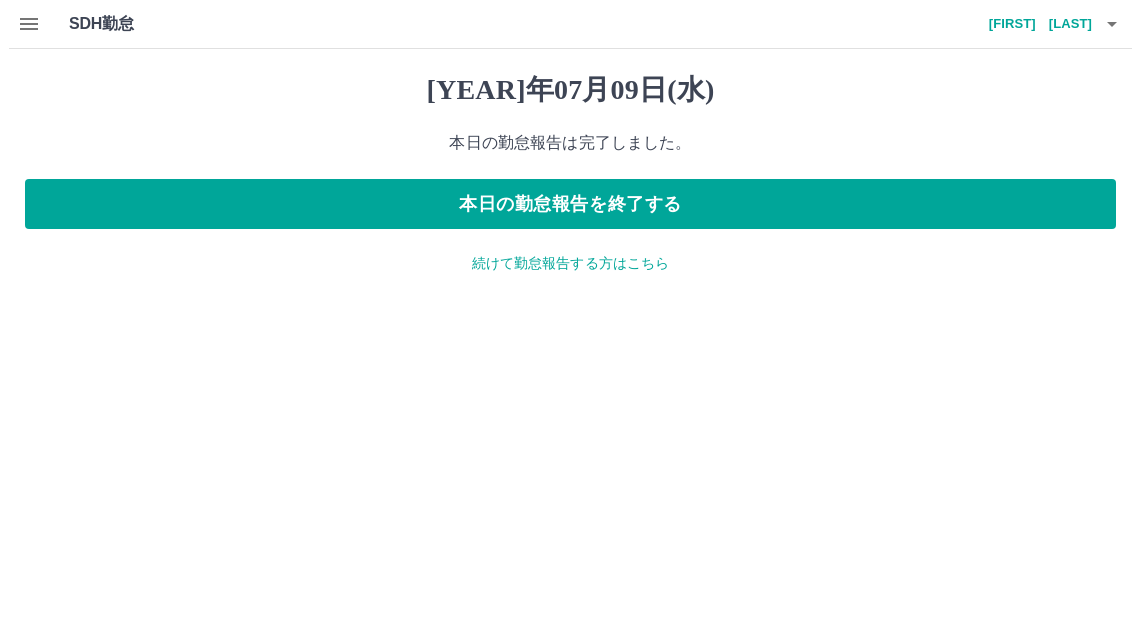 scroll, scrollTop: 0, scrollLeft: 0, axis: both 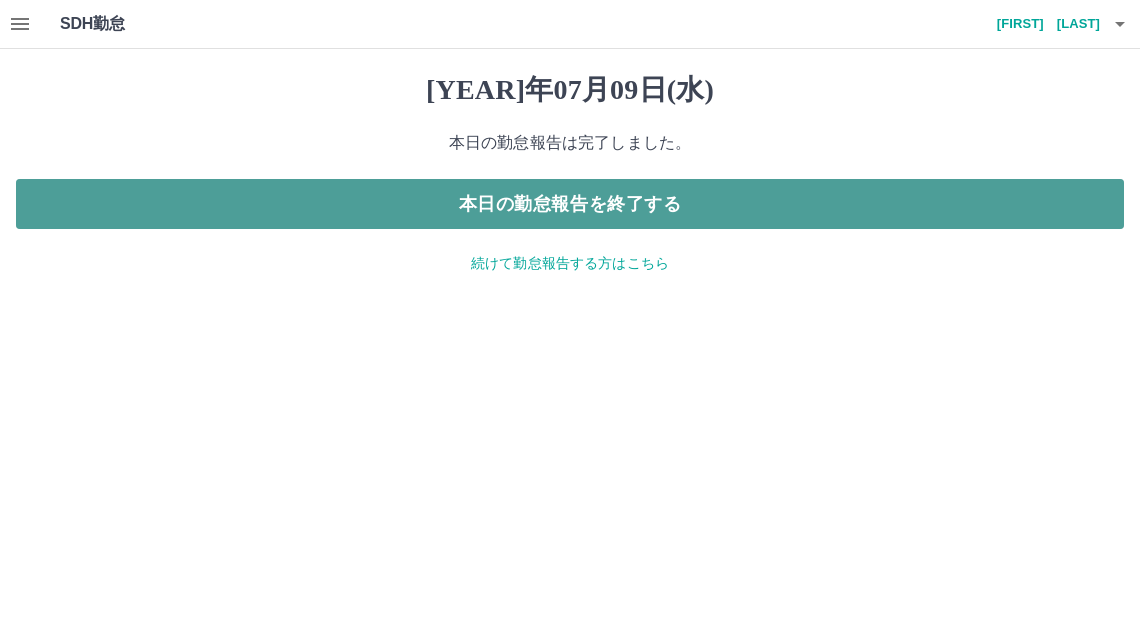 click on "本日の勤怠報告を終了する" at bounding box center [570, 204] 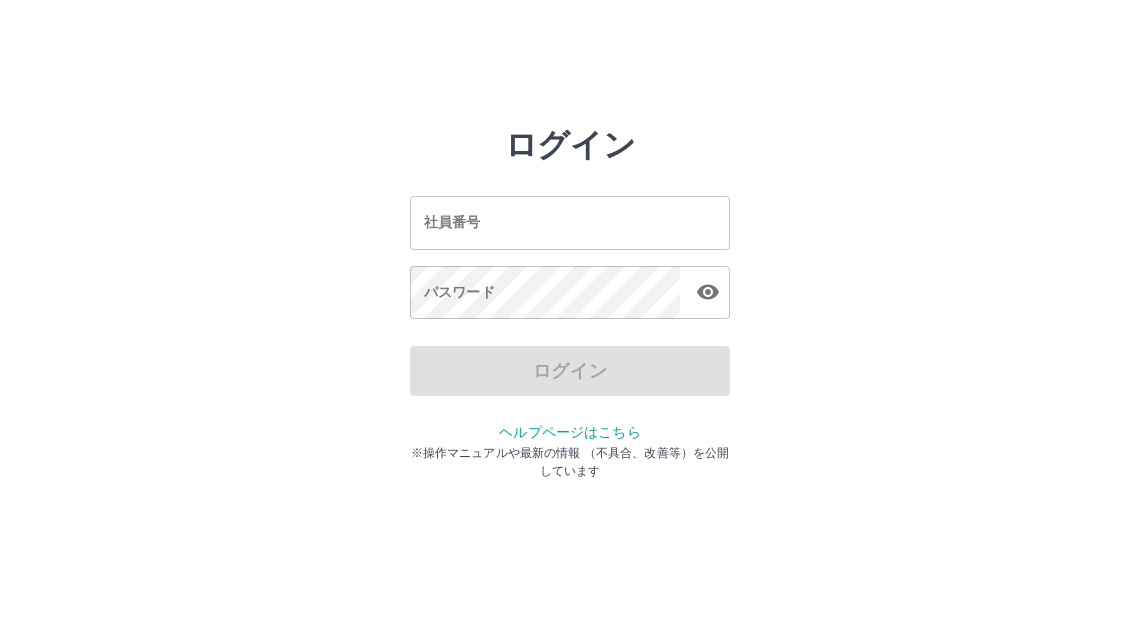 scroll, scrollTop: 0, scrollLeft: 0, axis: both 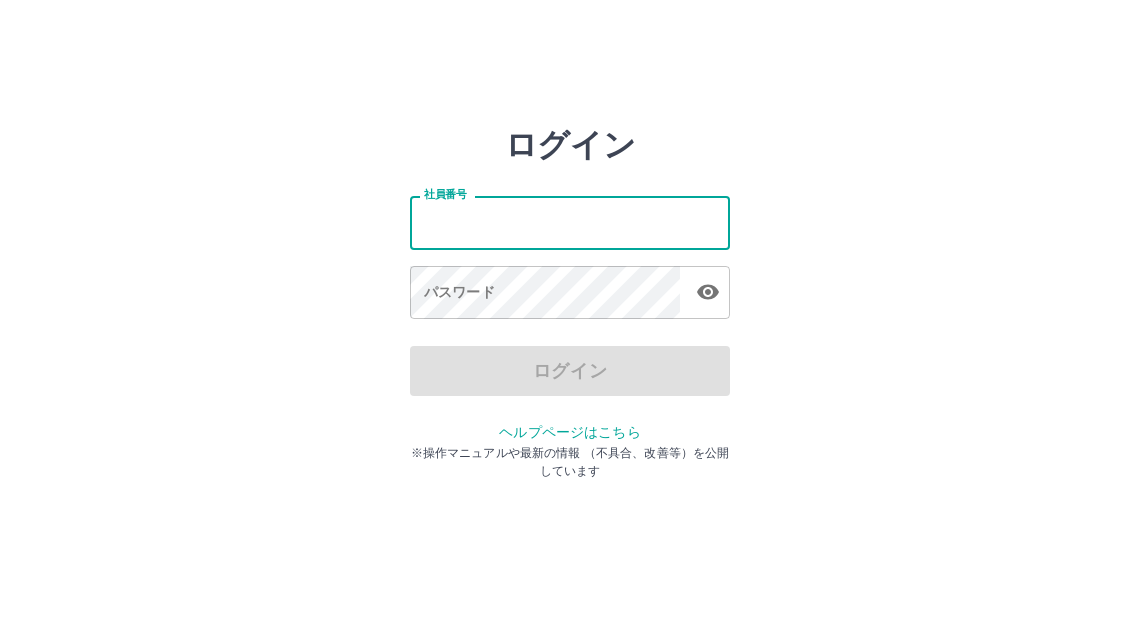click on "社員番号" at bounding box center [570, 222] 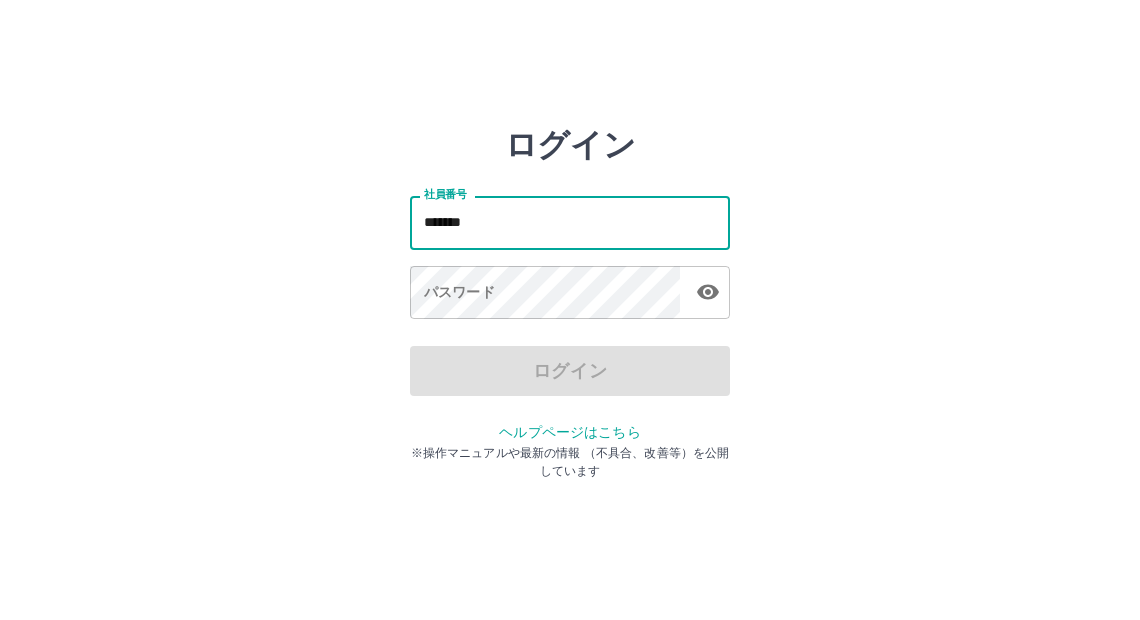 type on "*******" 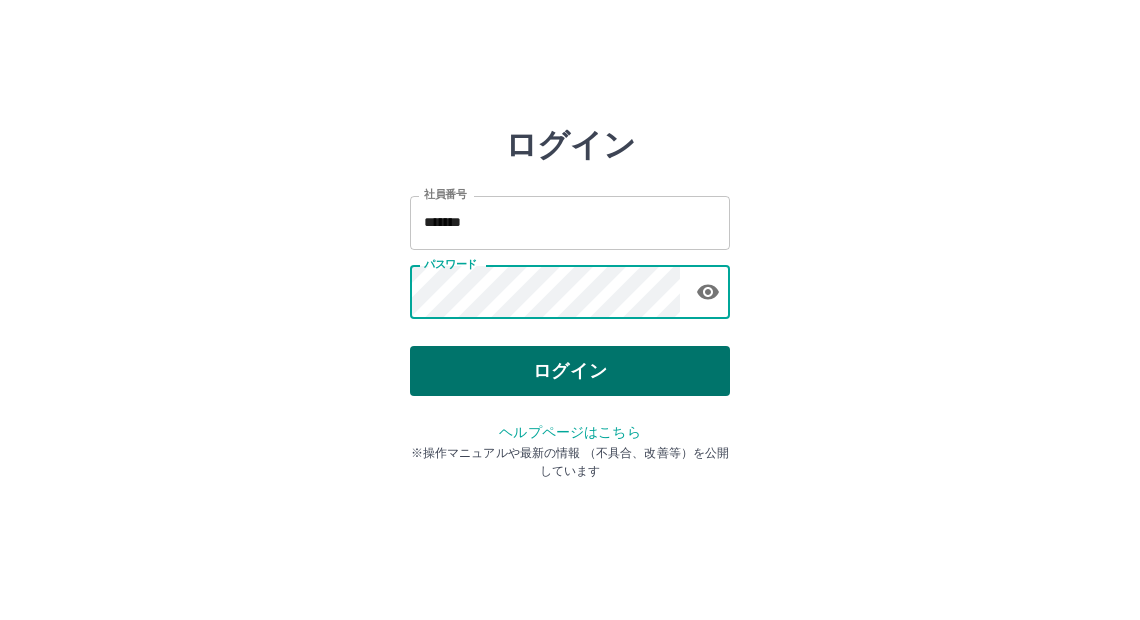 click on "ログイン" at bounding box center (570, 371) 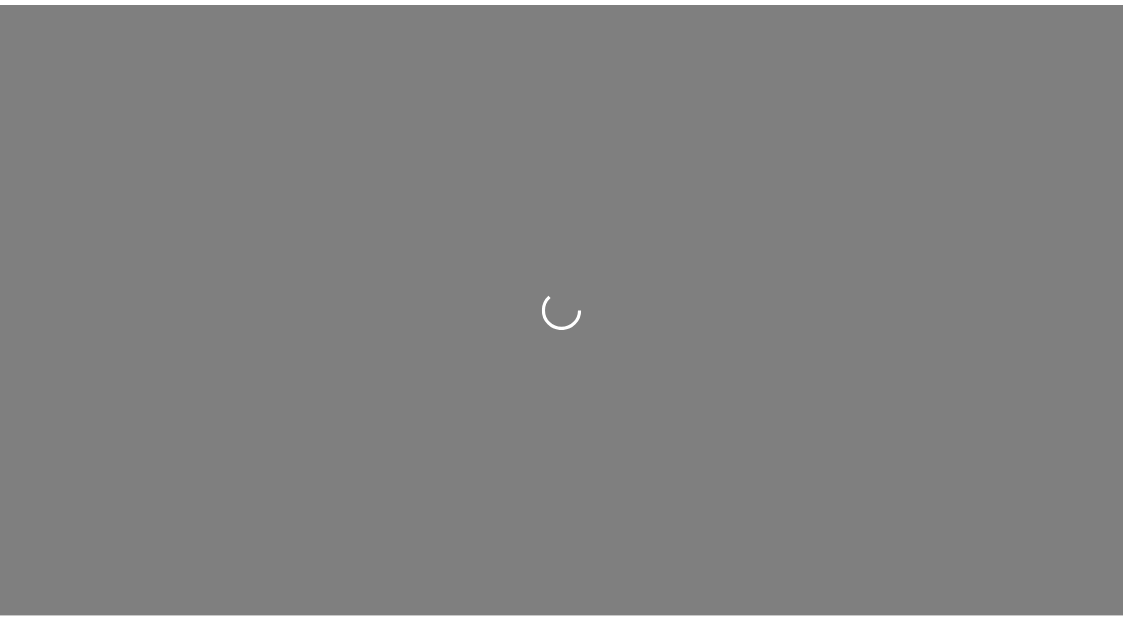 scroll, scrollTop: 0, scrollLeft: 0, axis: both 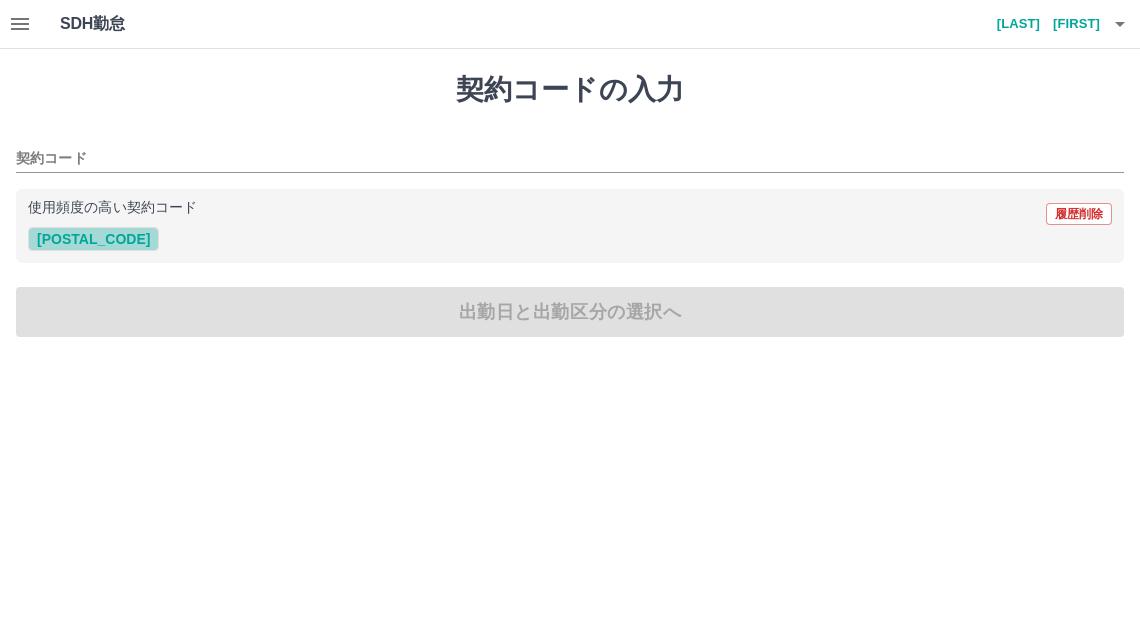 click on "43102001" at bounding box center (93, 239) 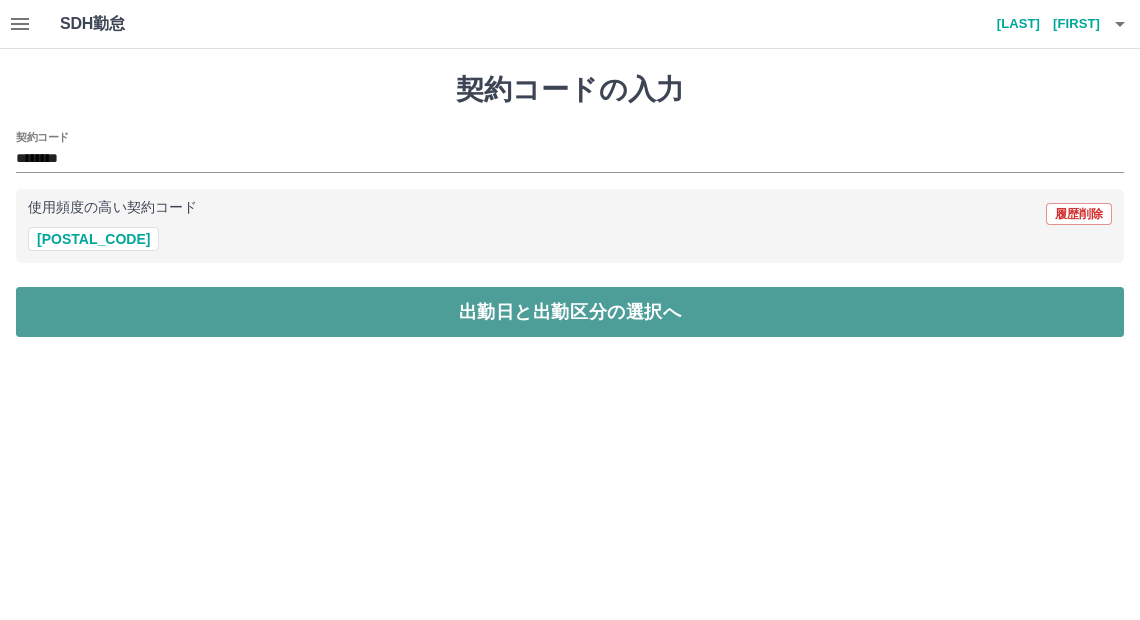 click on "出勤日と出勤区分の選択へ" at bounding box center (570, 312) 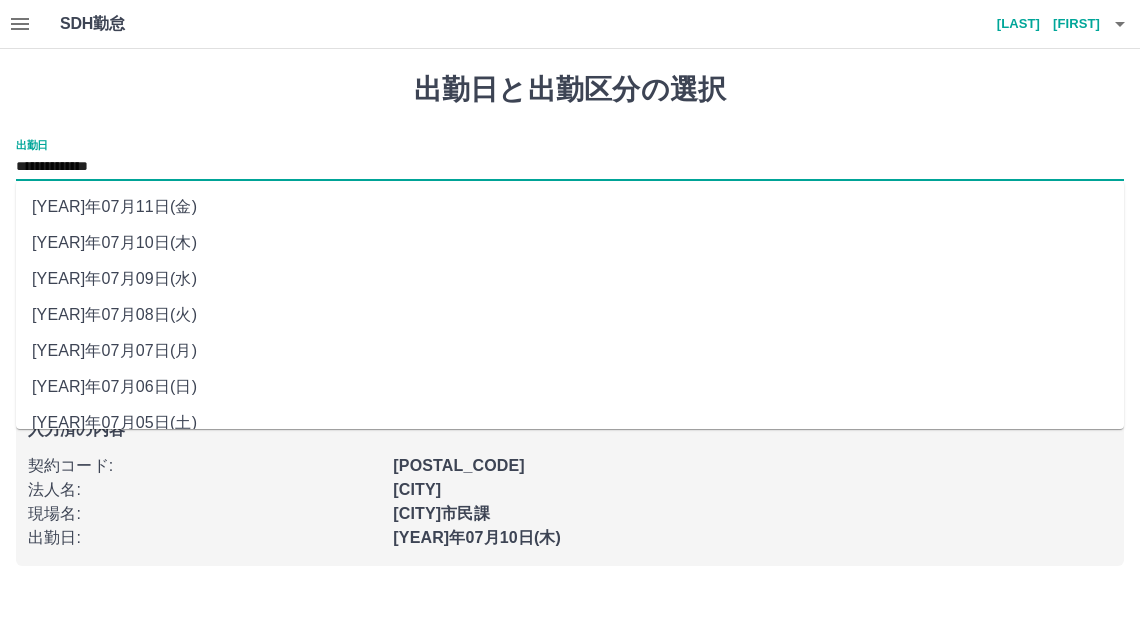 click on "**********" at bounding box center [570, 167] 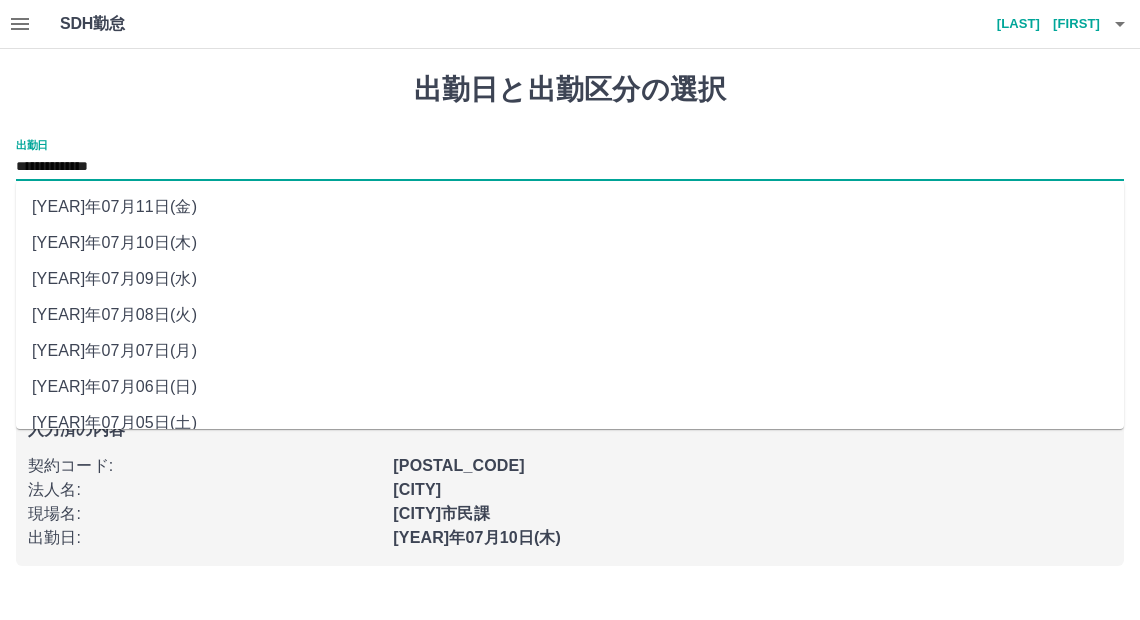 click on "2025年07月09日(水)" at bounding box center (570, 279) 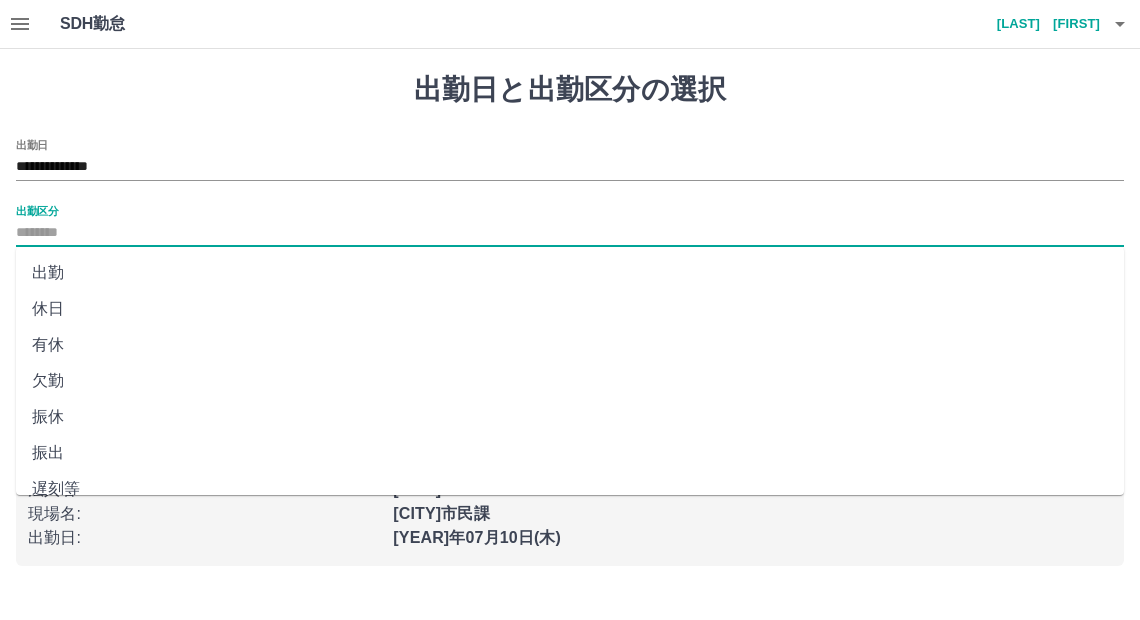 click on "出勤区分" at bounding box center [570, 233] 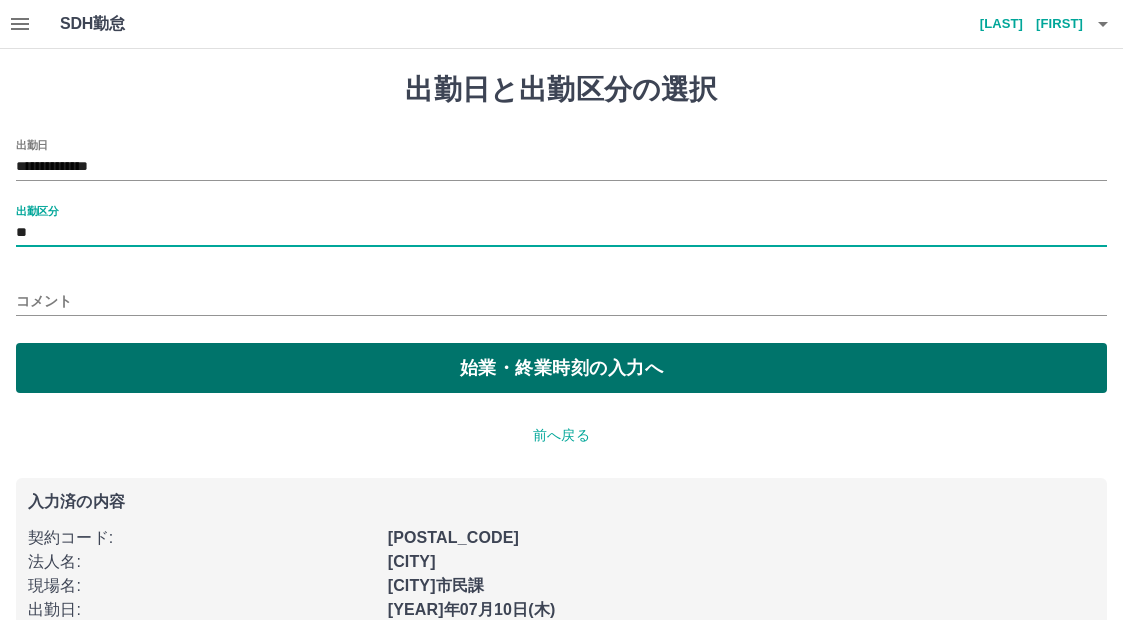 click on "始業・終業時刻の入力へ" at bounding box center [561, 368] 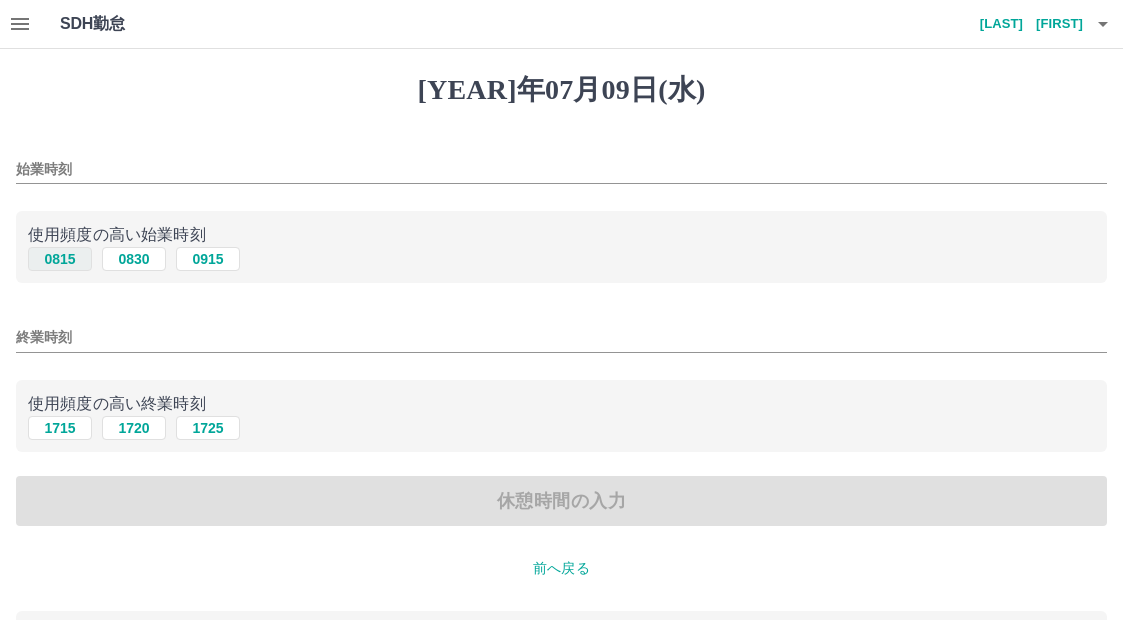 click on "0815" at bounding box center (60, 259) 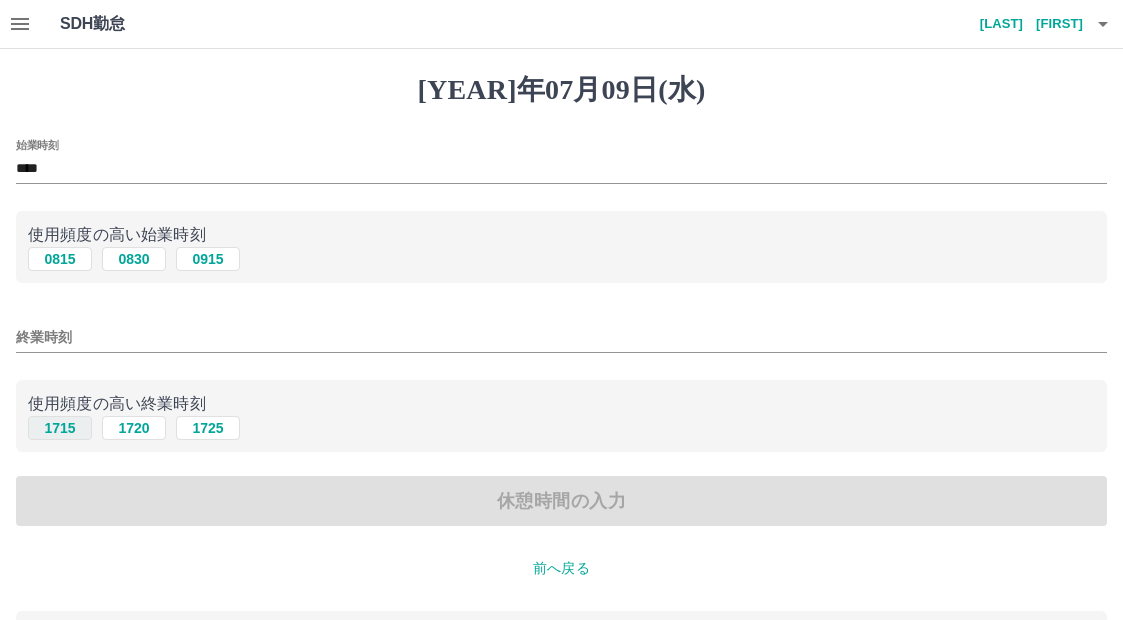 click on "1715" at bounding box center [60, 259] 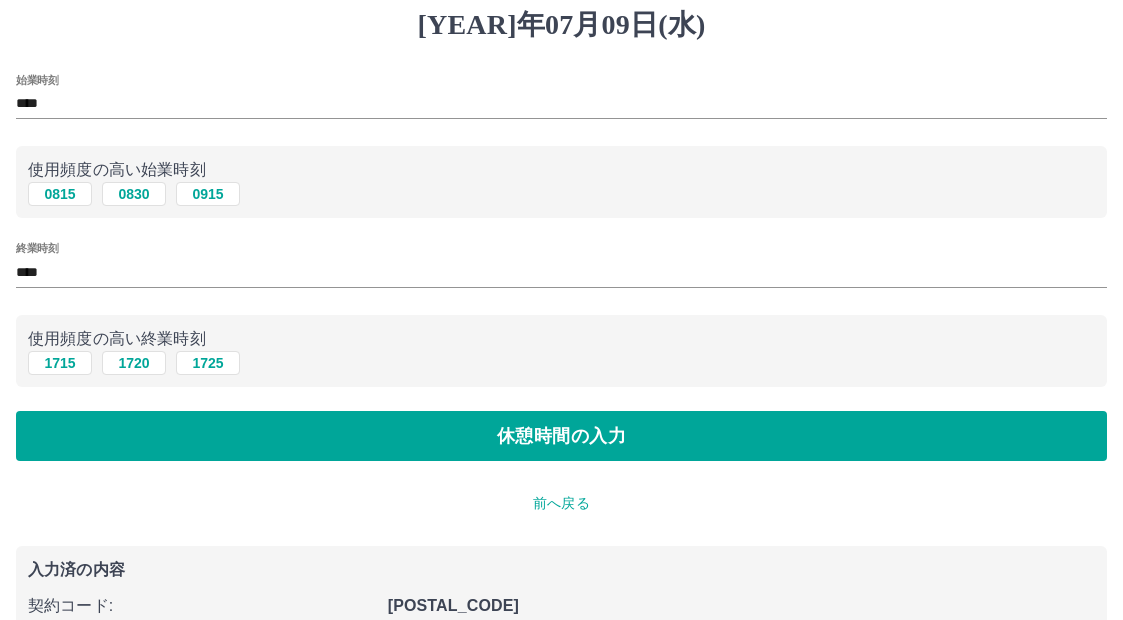scroll, scrollTop: 100, scrollLeft: 0, axis: vertical 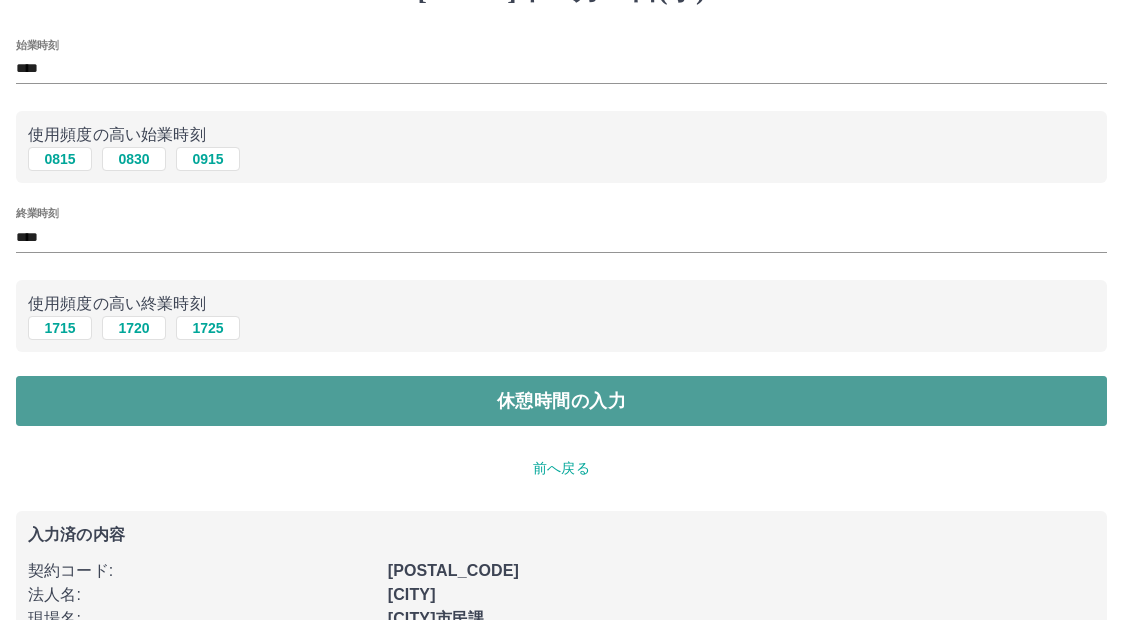 click on "休憩時間の入力" at bounding box center [561, 401] 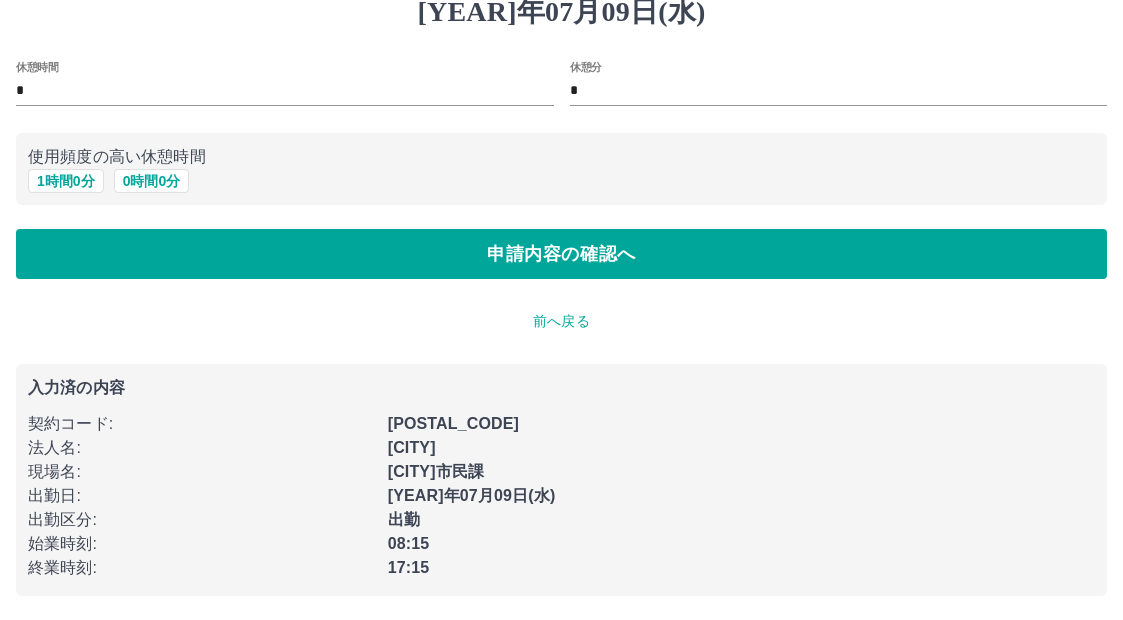 scroll, scrollTop: 0, scrollLeft: 0, axis: both 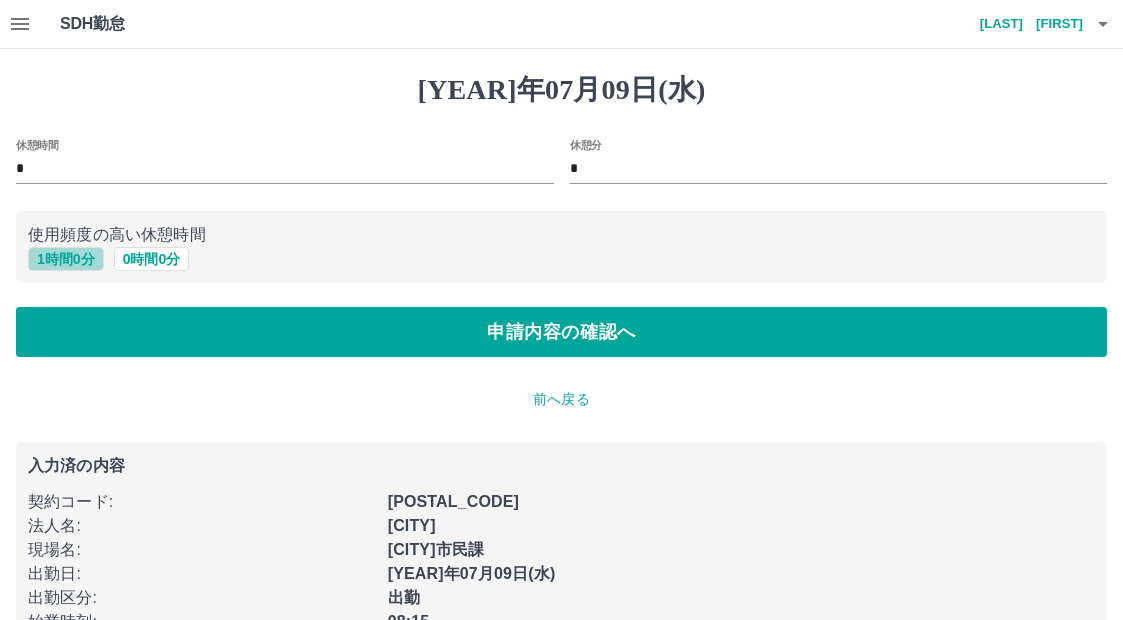 drag, startPoint x: 67, startPoint y: 266, endPoint x: 91, endPoint y: 266, distance: 24 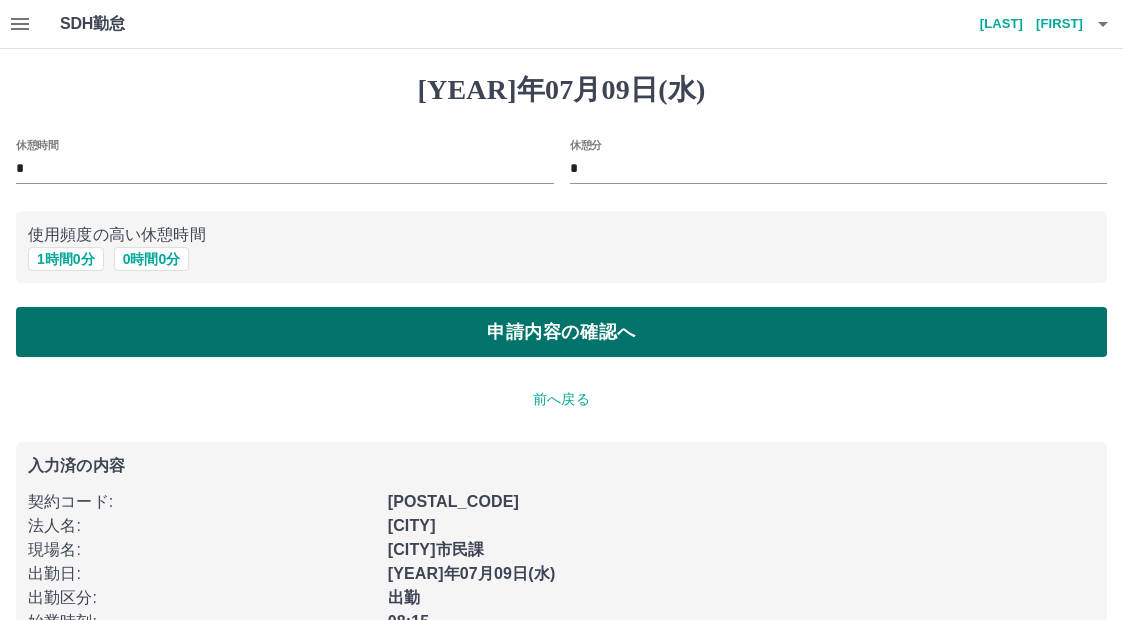 click on "申請内容の確認へ" at bounding box center (561, 332) 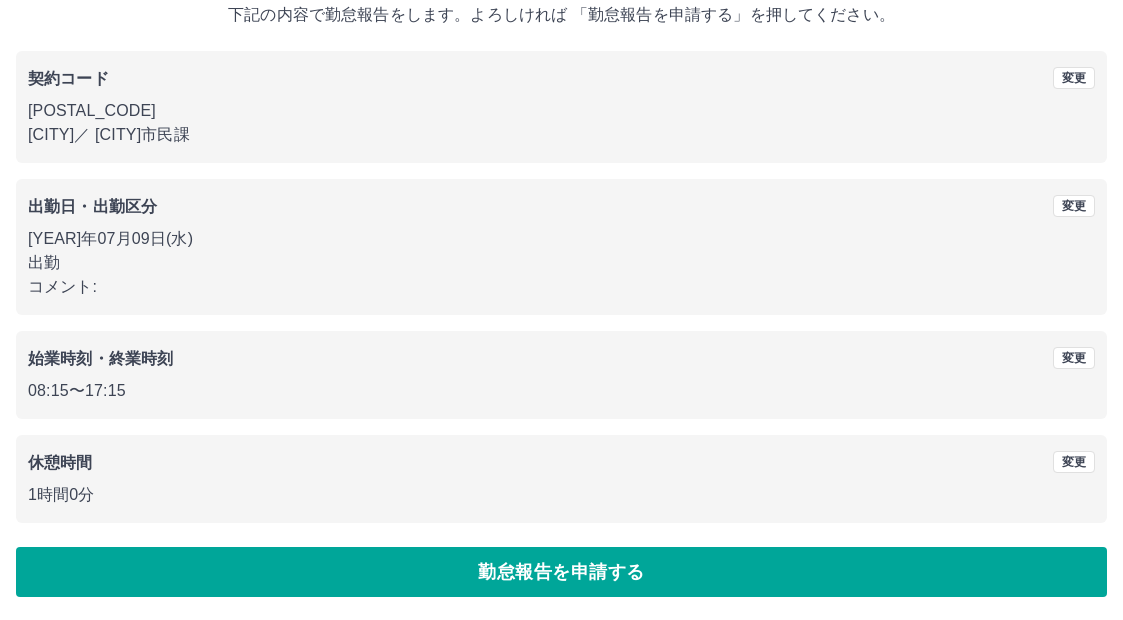 scroll, scrollTop: 129, scrollLeft: 0, axis: vertical 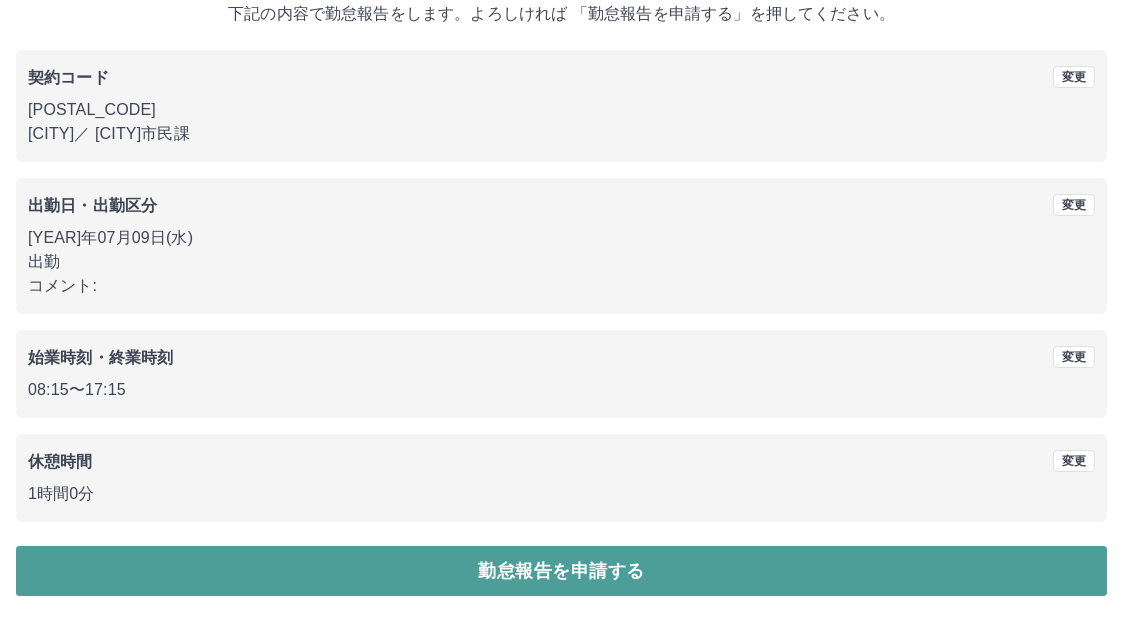 click on "勤怠報告を申請する" at bounding box center (561, 571) 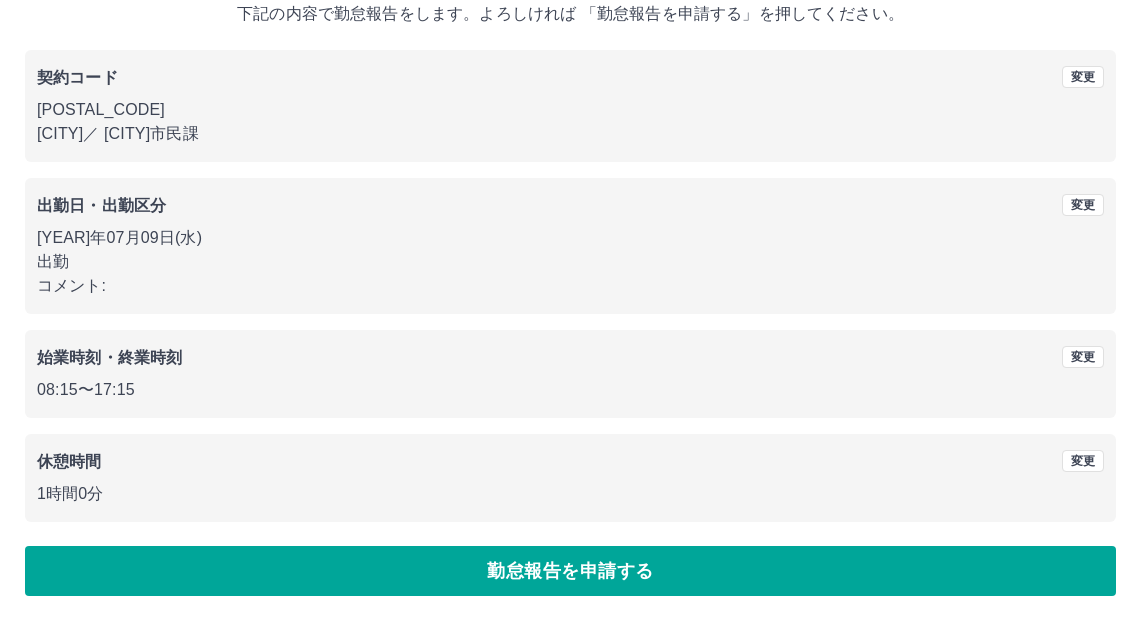 scroll, scrollTop: 0, scrollLeft: 0, axis: both 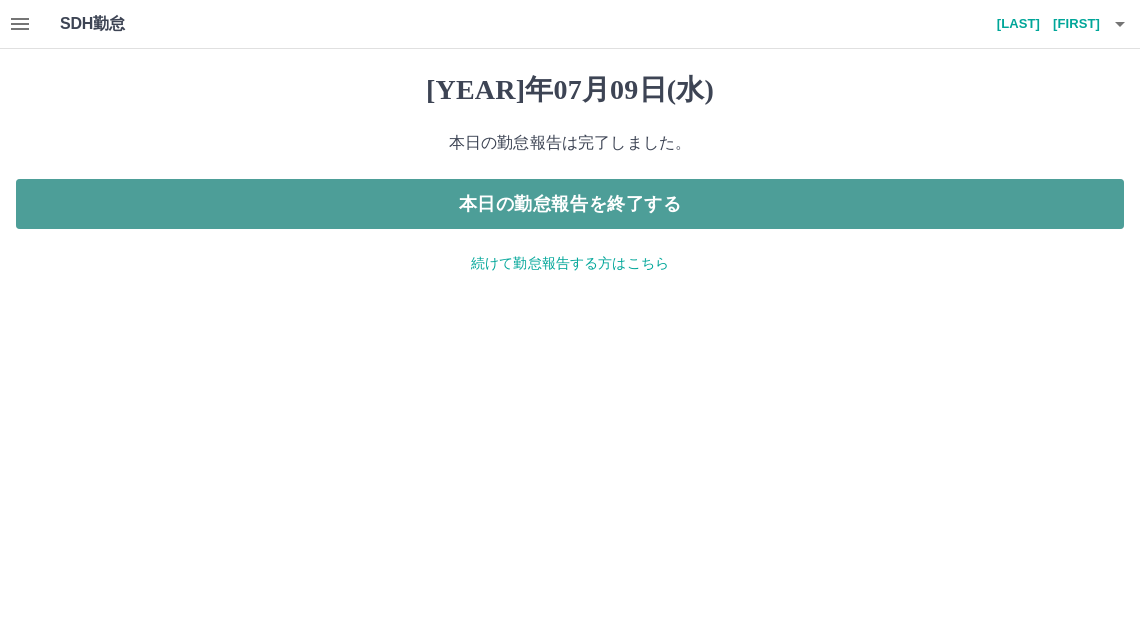 click on "本日の勤怠報告を終了する" at bounding box center (570, 204) 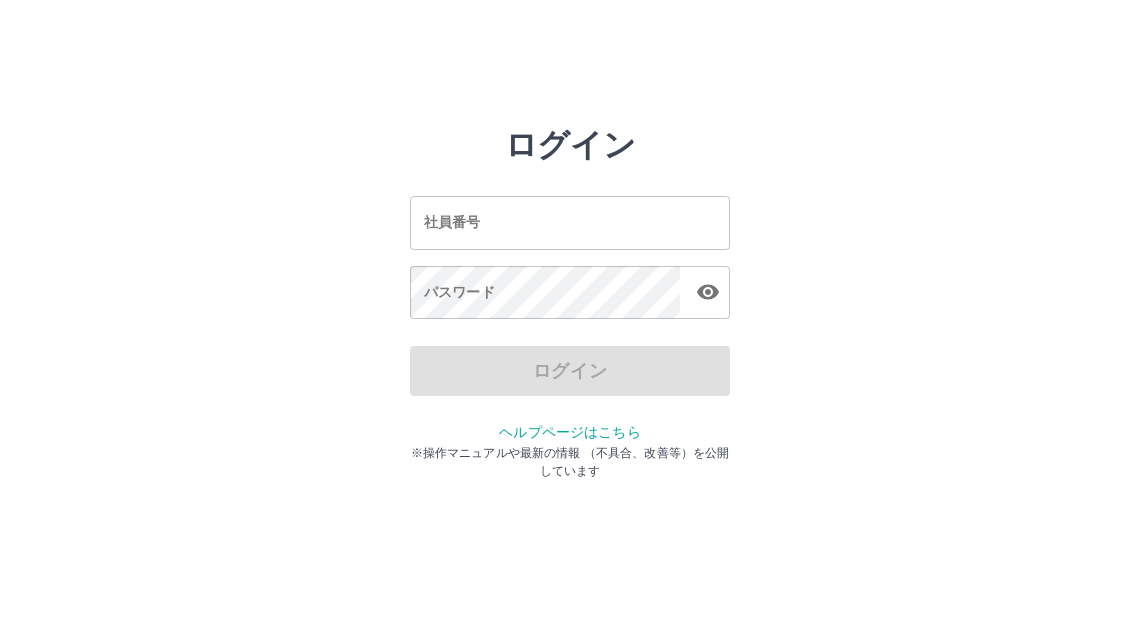 scroll, scrollTop: 0, scrollLeft: 0, axis: both 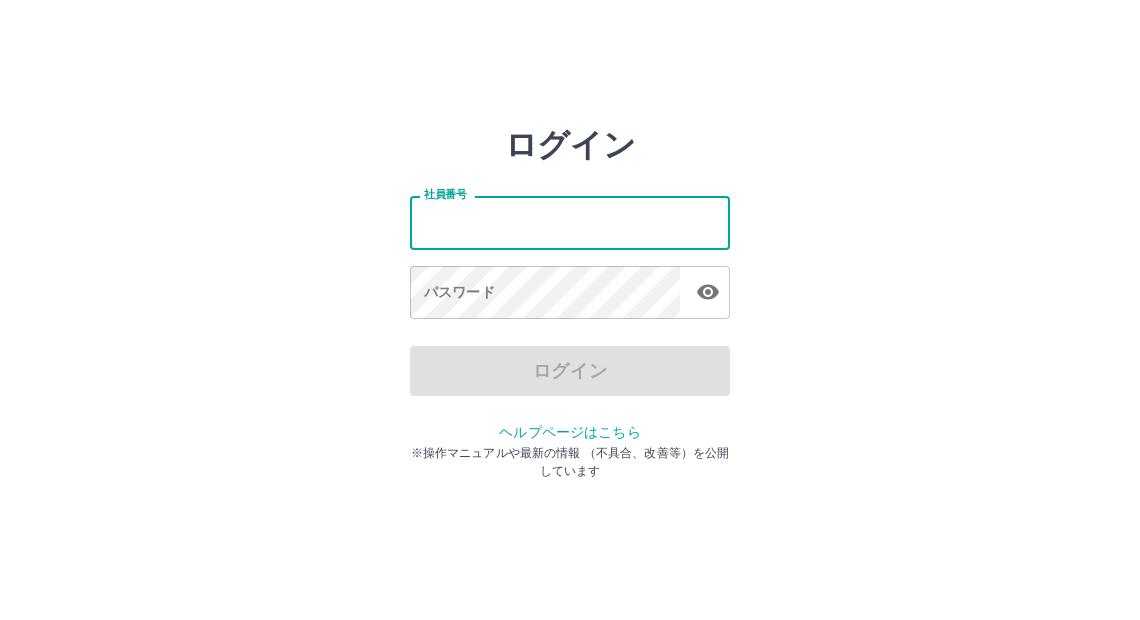 click on "社員番号" at bounding box center [570, 222] 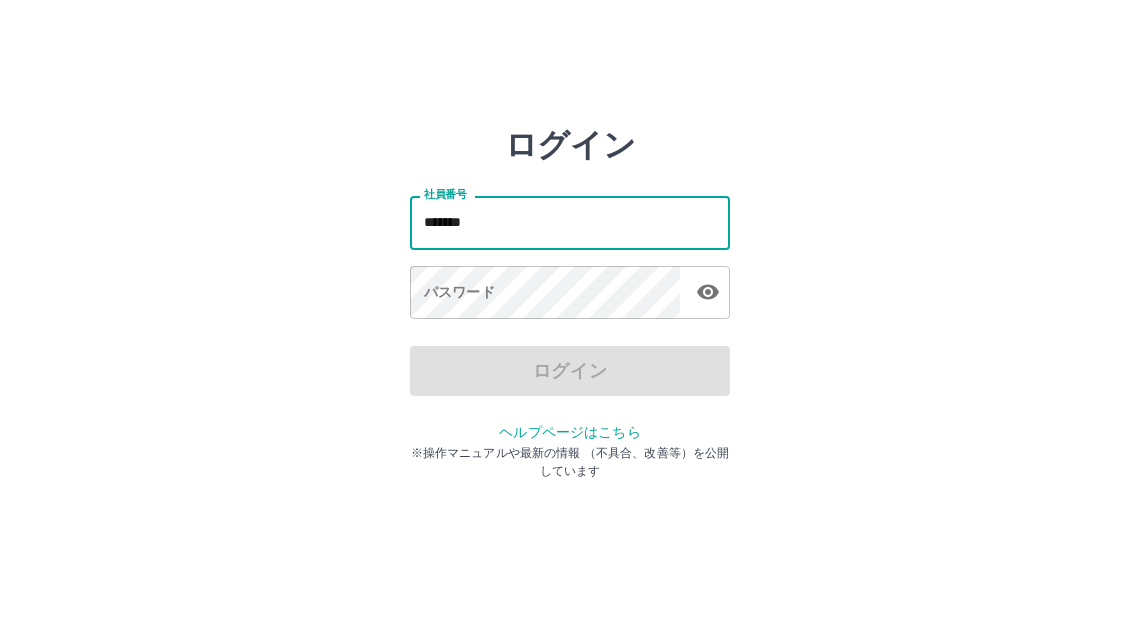 type on "*******" 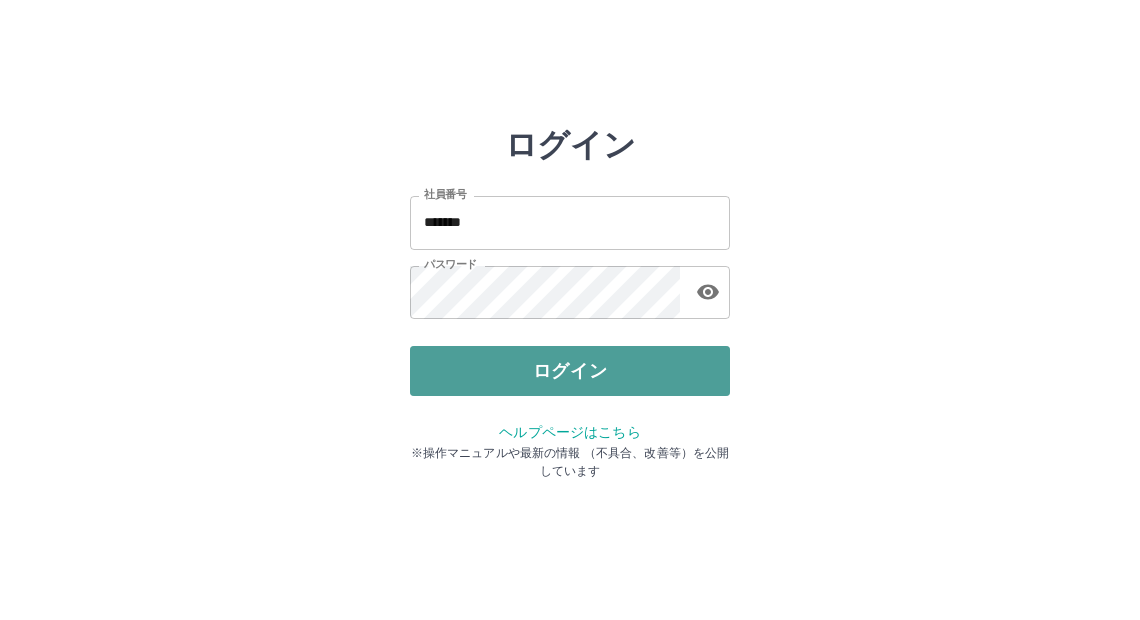 click on "ログイン" at bounding box center [570, 371] 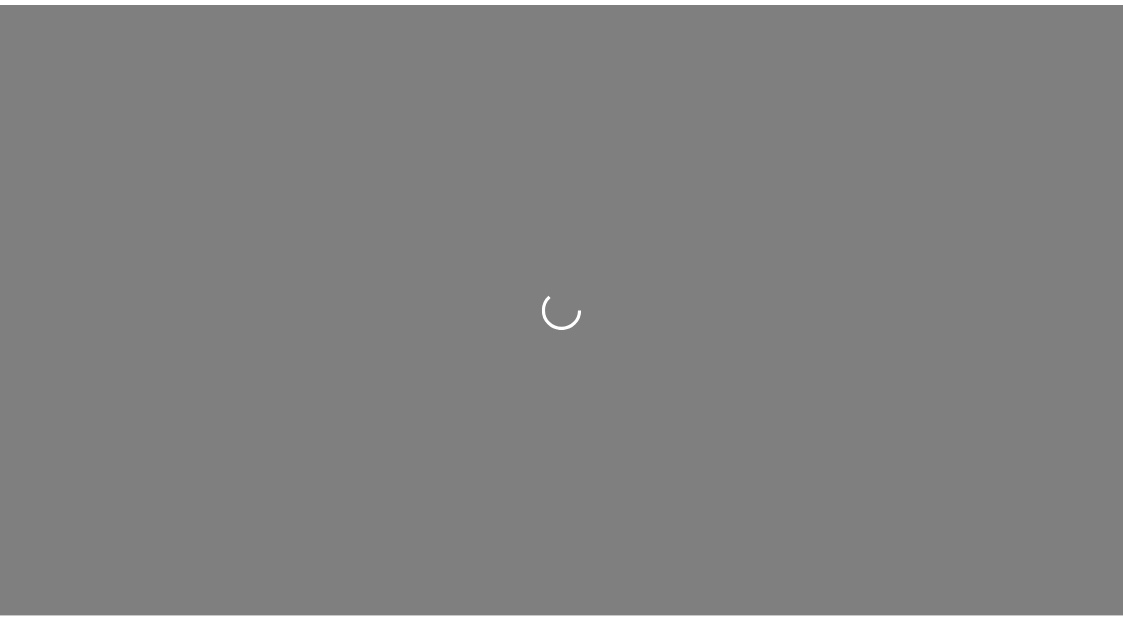 scroll, scrollTop: 0, scrollLeft: 0, axis: both 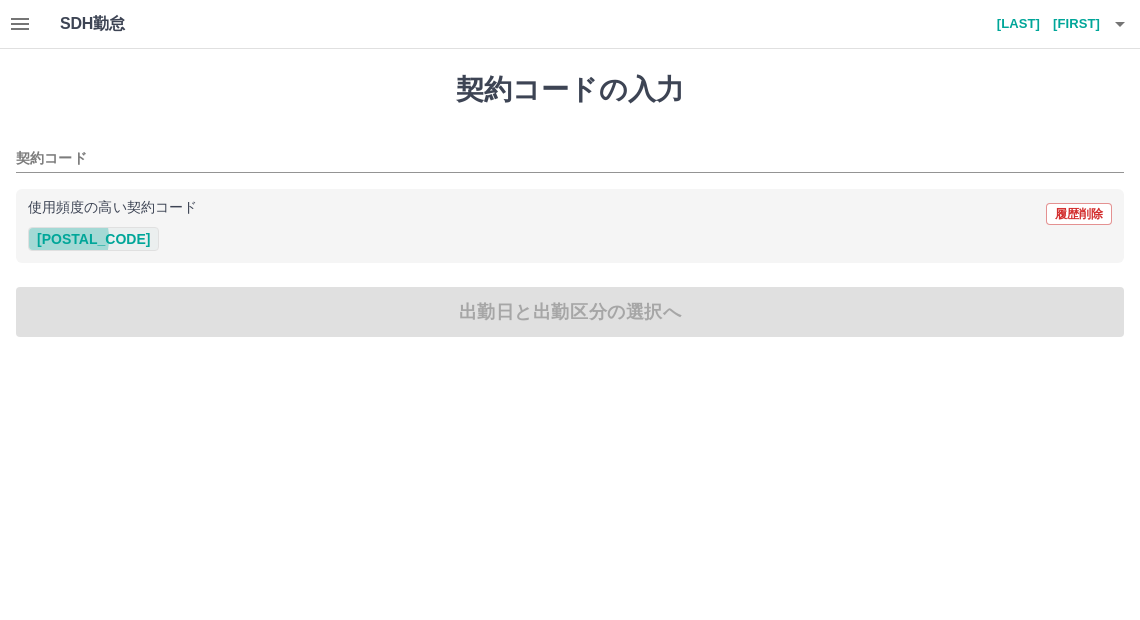click on "43102001" at bounding box center [93, 239] 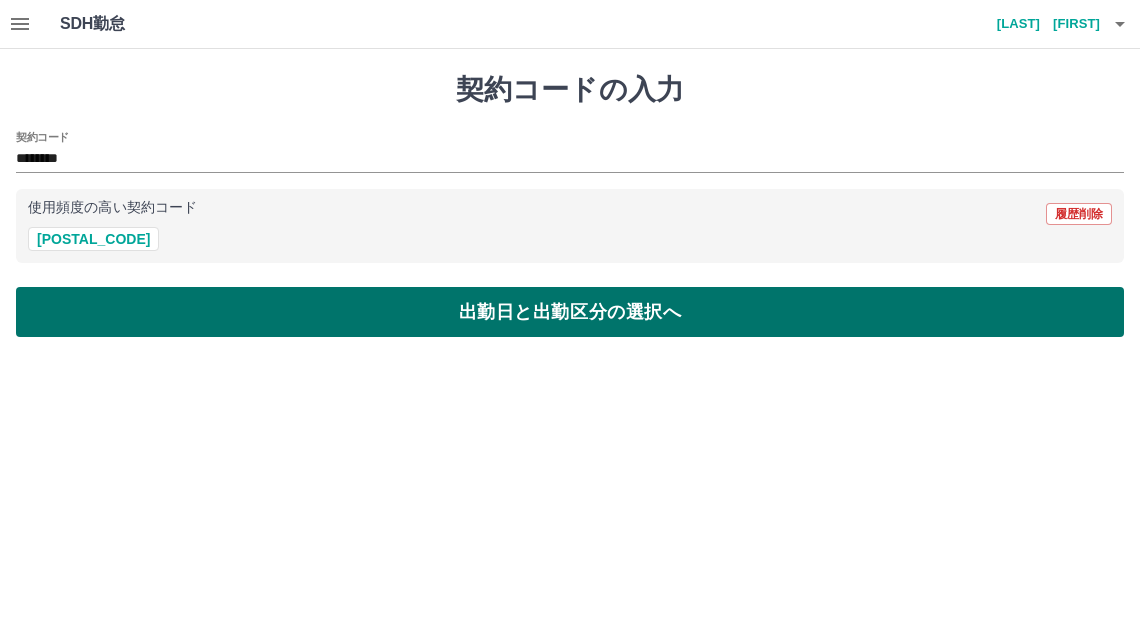 drag, startPoint x: 92, startPoint y: 285, endPoint x: 93, endPoint y: 296, distance: 11.045361 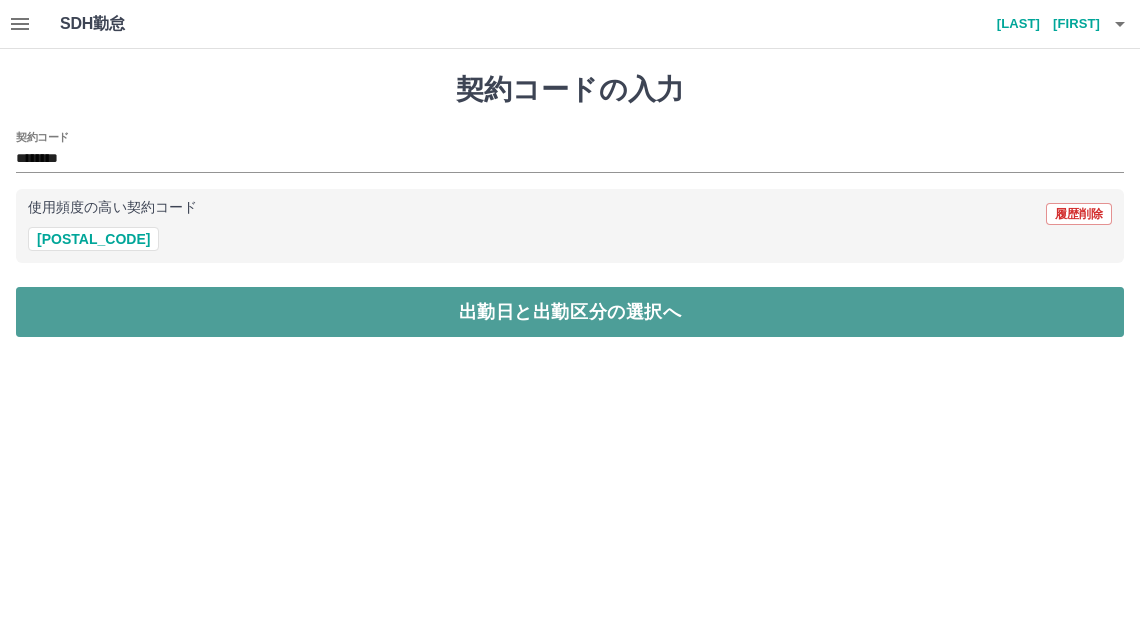 click on "出勤日と出勤区分の選択へ" at bounding box center [570, 312] 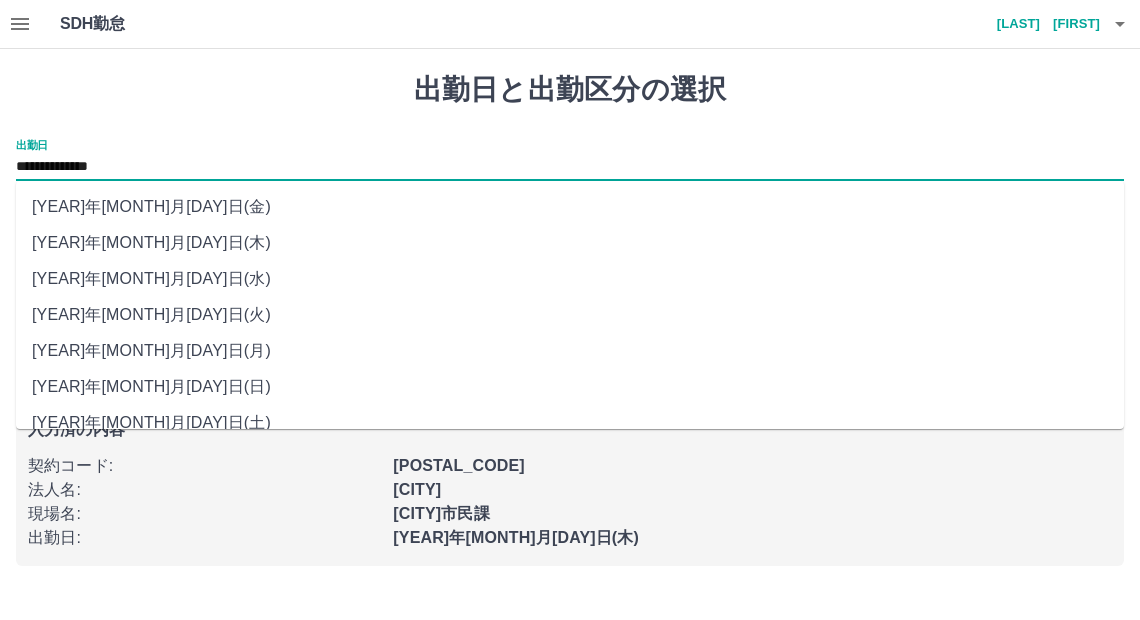 click on "**********" at bounding box center (570, 167) 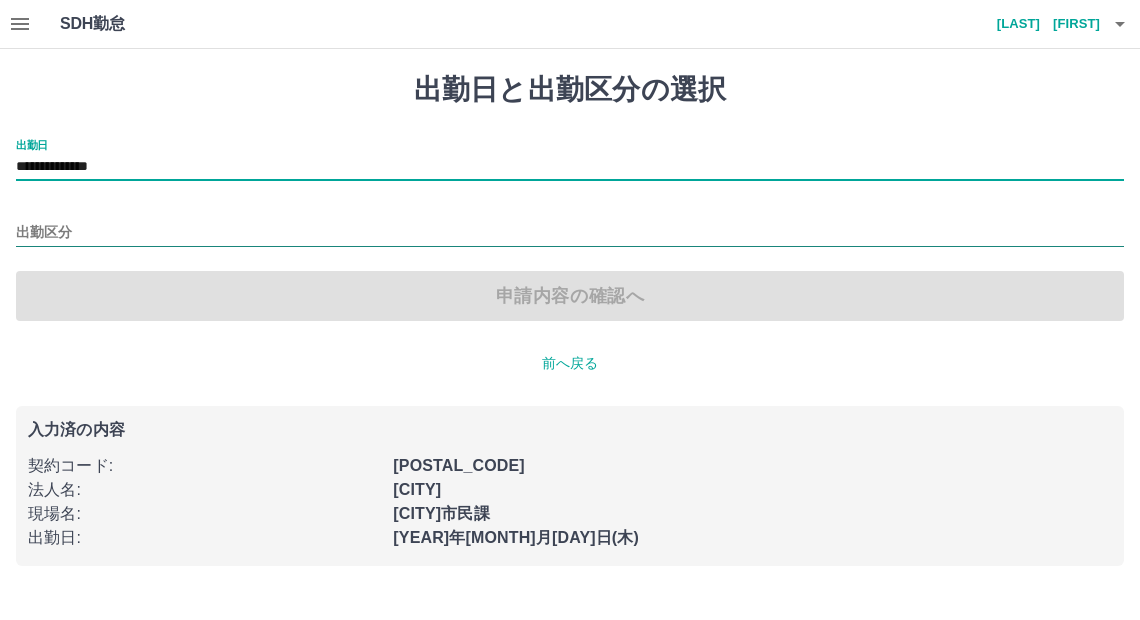 click on "出勤区分" at bounding box center (570, 233) 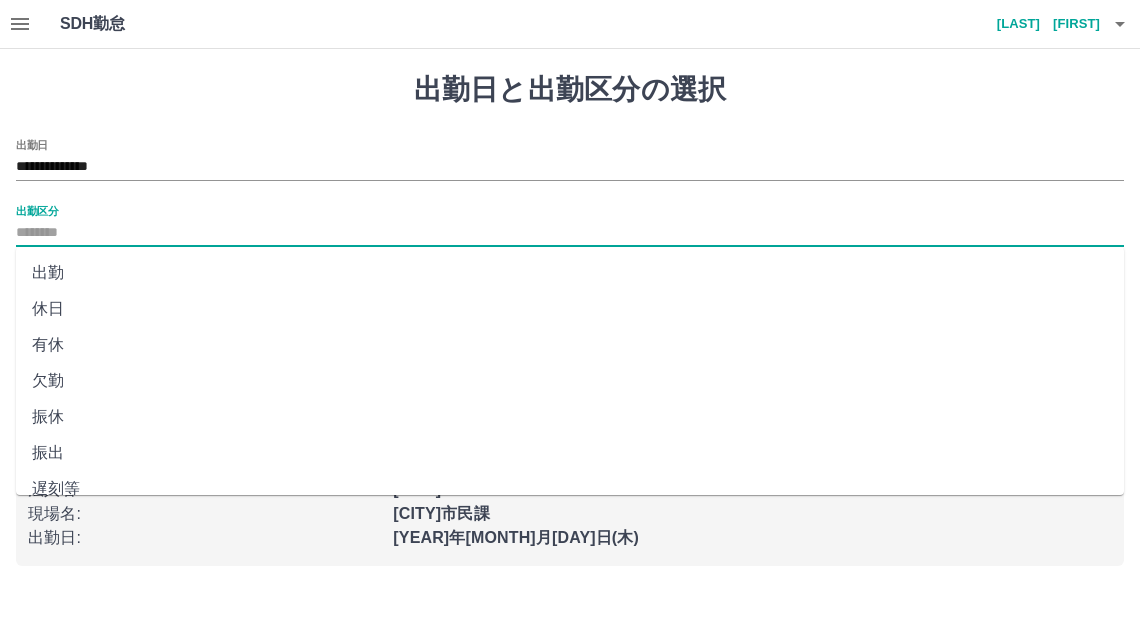click on "出勤" at bounding box center [570, 273] 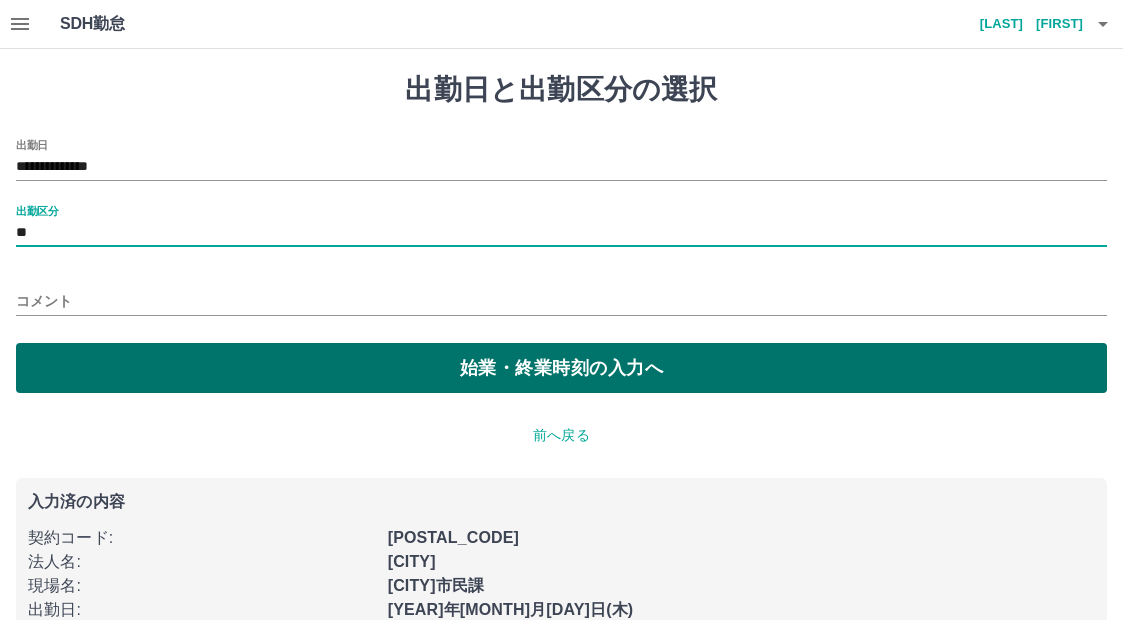 click on "始業・終業時刻の入力へ" at bounding box center (561, 368) 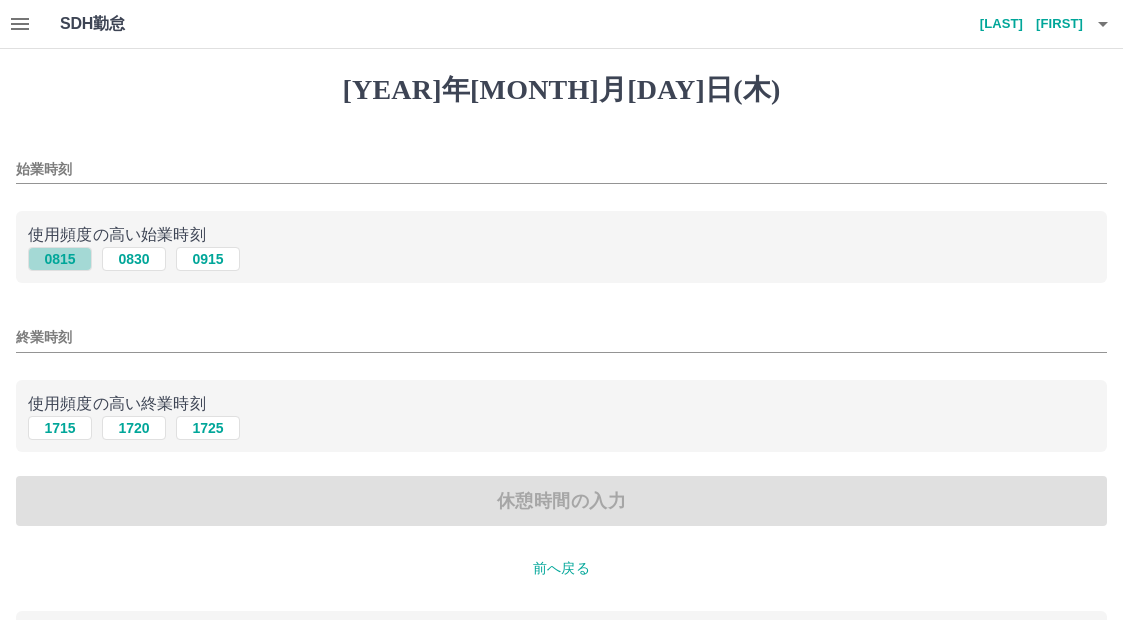 click on "0815" at bounding box center [60, 259] 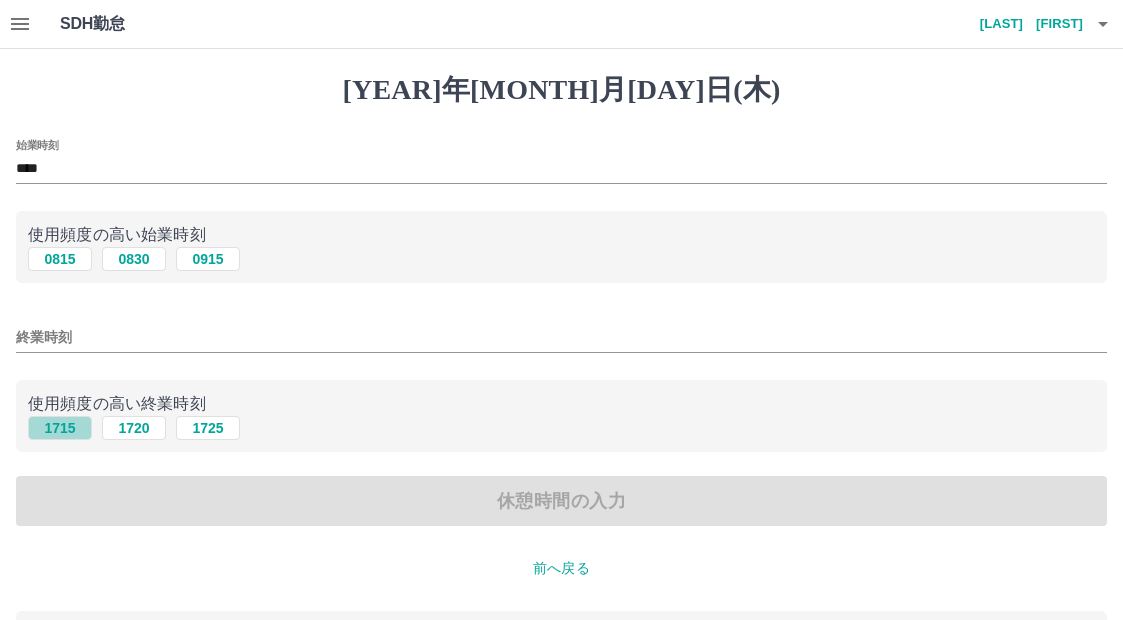 click on "1715" at bounding box center (60, 259) 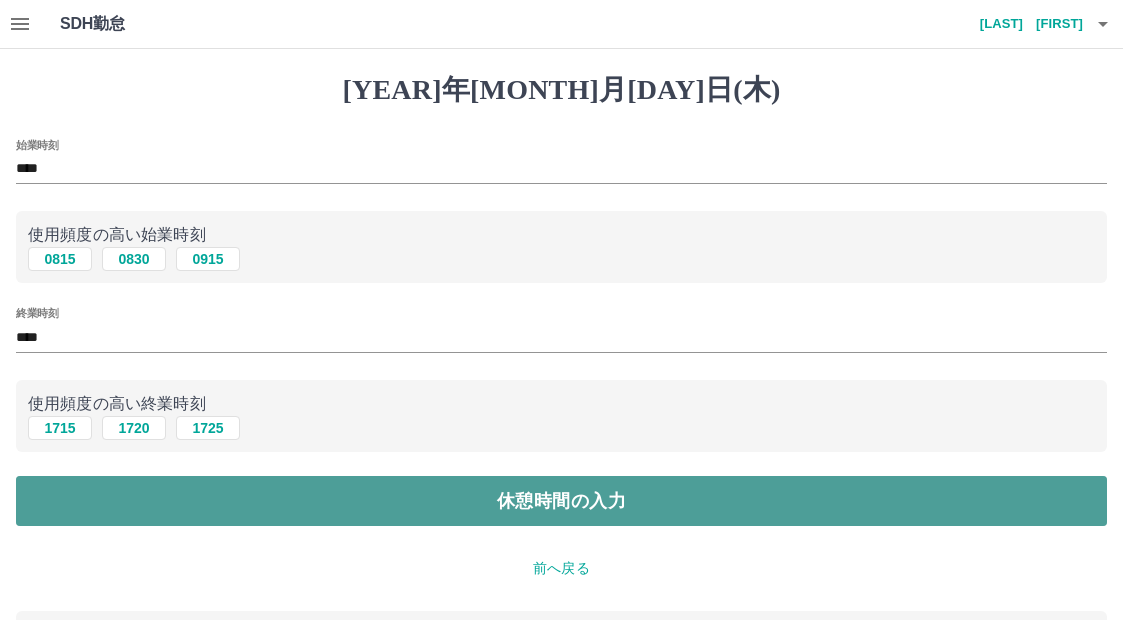 click on "休憩時間の入力" at bounding box center (561, 501) 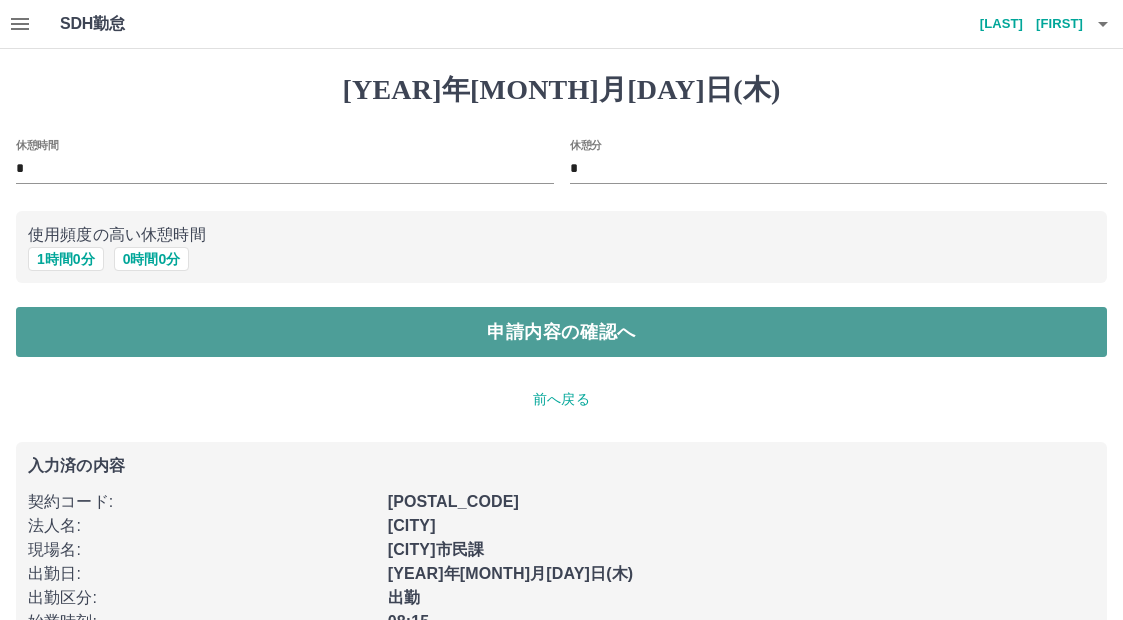 click on "申請内容の確認へ" at bounding box center [561, 332] 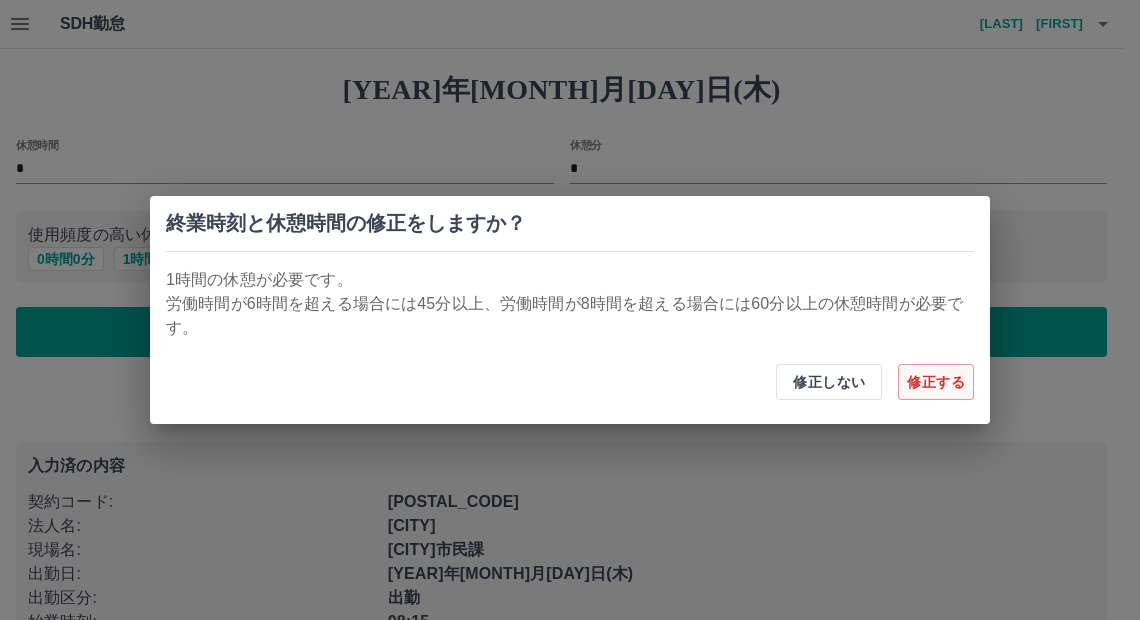drag, startPoint x: 950, startPoint y: 383, endPoint x: 935, endPoint y: 385, distance: 15.132746 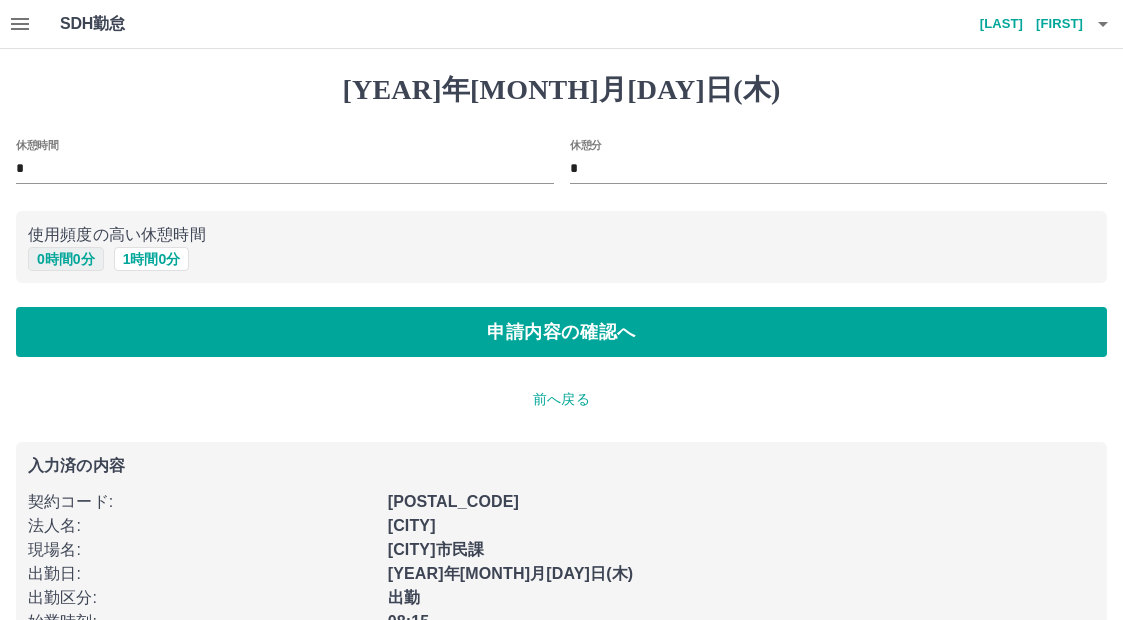 click on "0 時間 0 分" at bounding box center (66, 259) 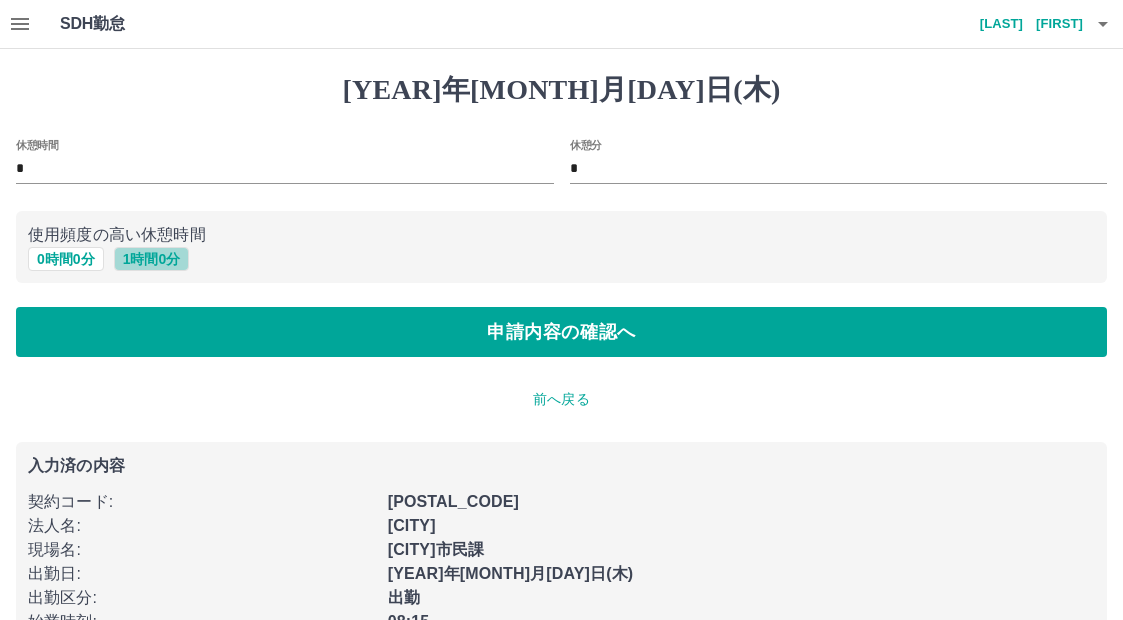 click on "1 時間 0 分" at bounding box center (152, 259) 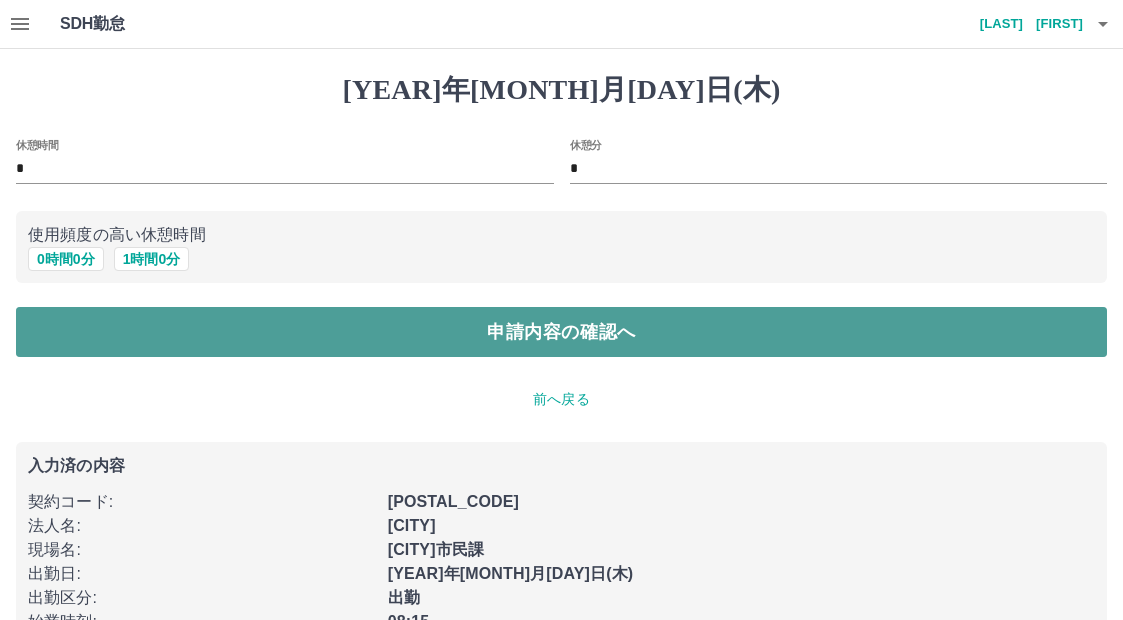 click on "申請内容の確認へ" at bounding box center (561, 332) 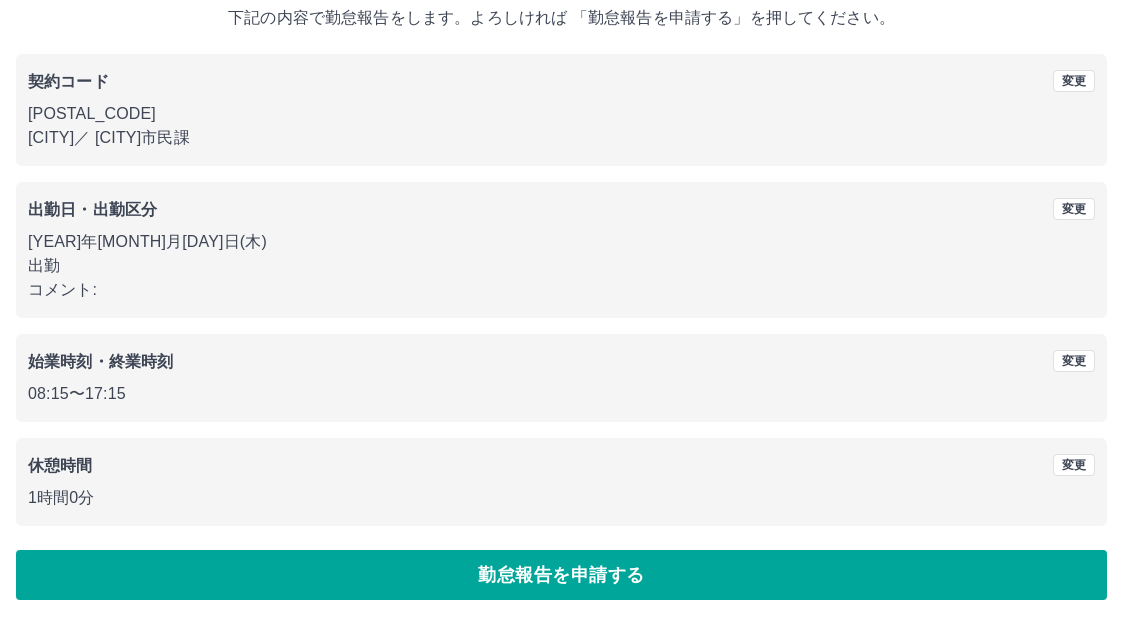 scroll, scrollTop: 129, scrollLeft: 0, axis: vertical 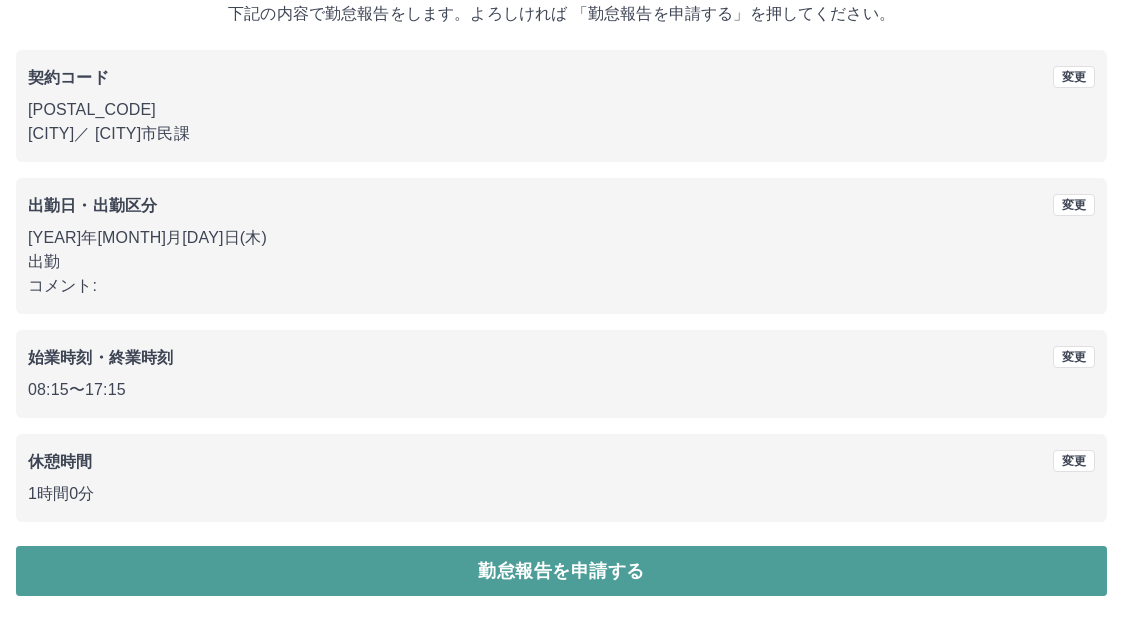 click on "勤怠報告を申請する" at bounding box center (561, 571) 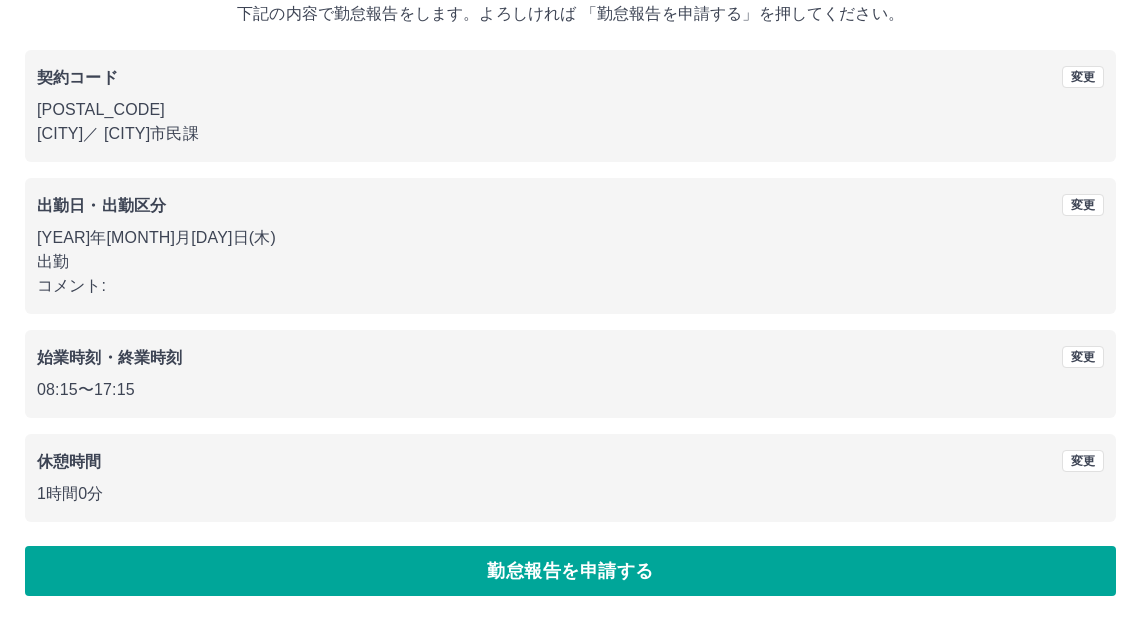 scroll, scrollTop: 0, scrollLeft: 0, axis: both 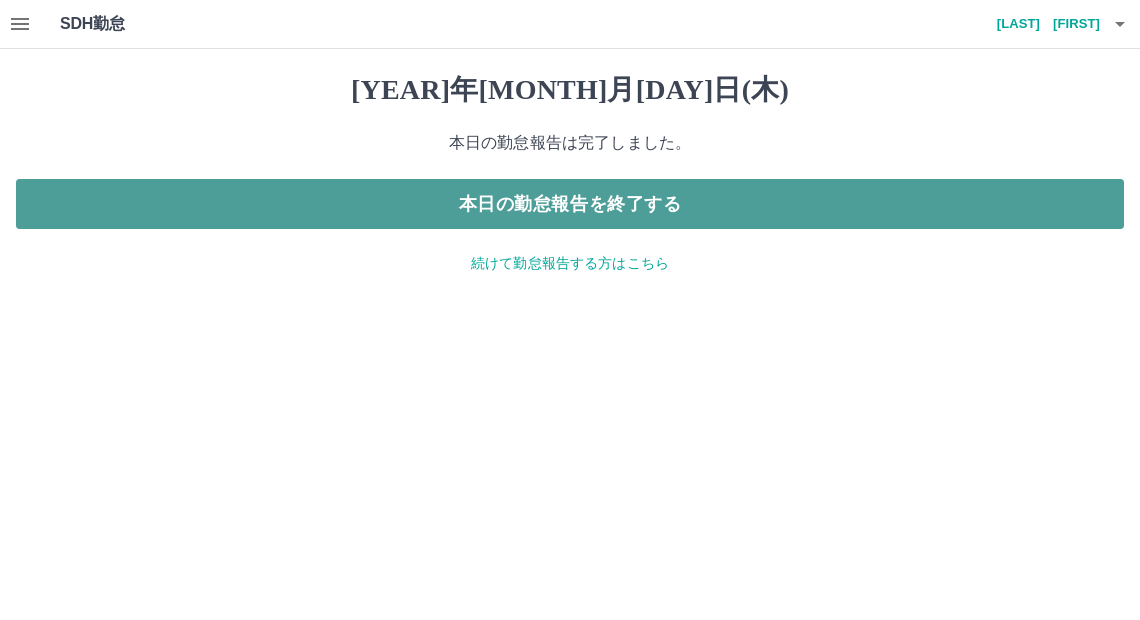 click on "本日の勤怠報告を終了する" at bounding box center [570, 204] 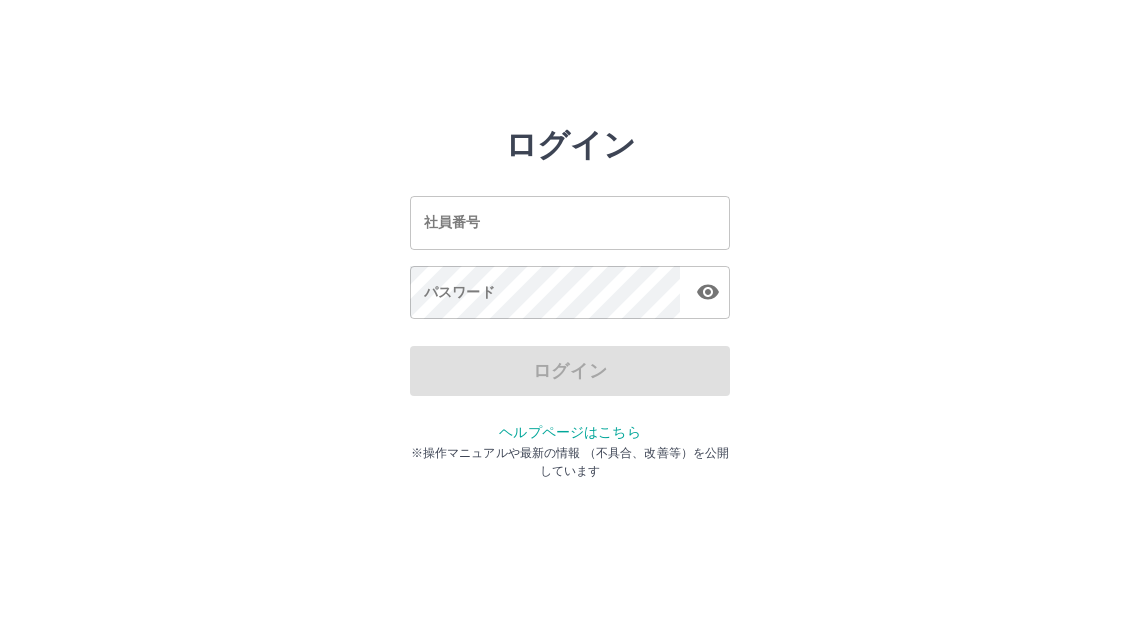 scroll, scrollTop: 0, scrollLeft: 0, axis: both 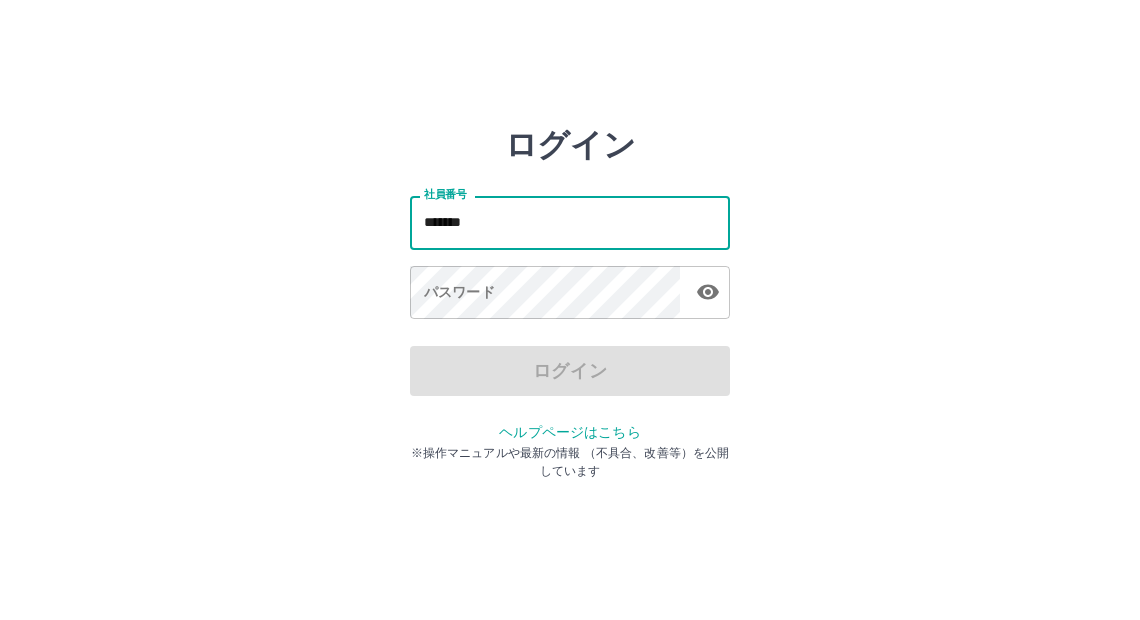 type on "*******" 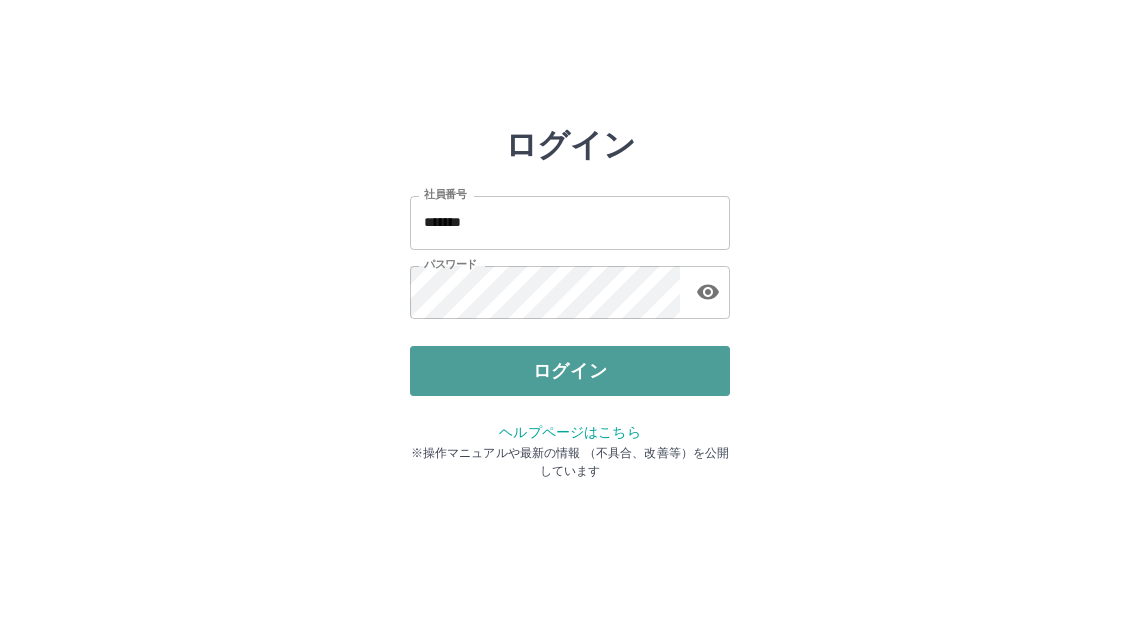click on "ログイン" at bounding box center (570, 371) 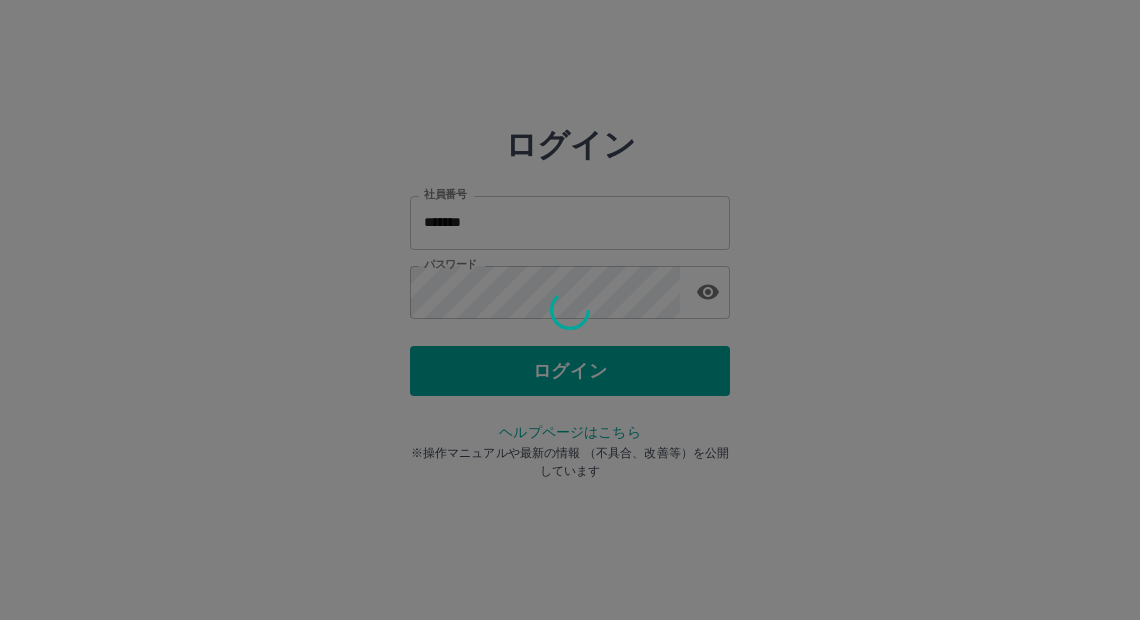 click at bounding box center (570, 310) 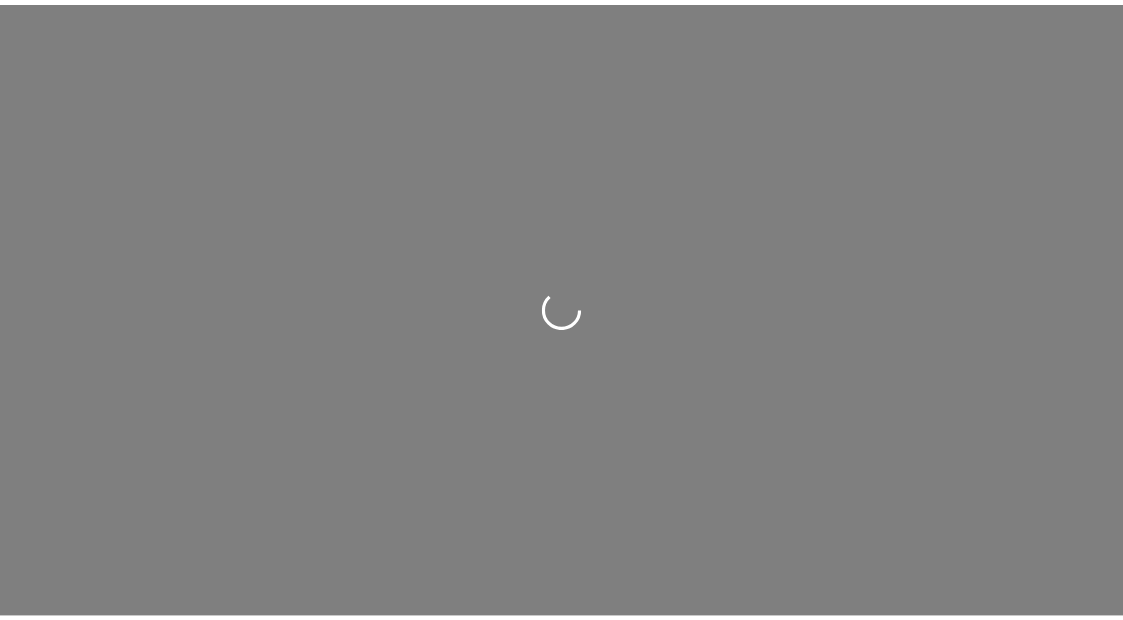scroll, scrollTop: 0, scrollLeft: 0, axis: both 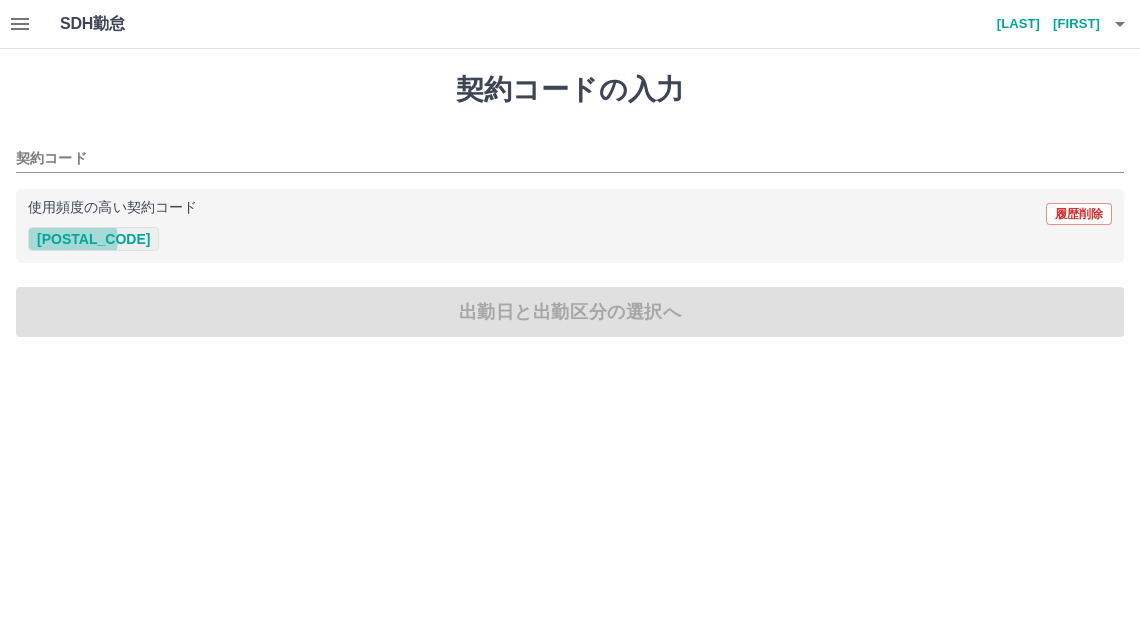click on "[POSTAL_CODE]" at bounding box center [93, 239] 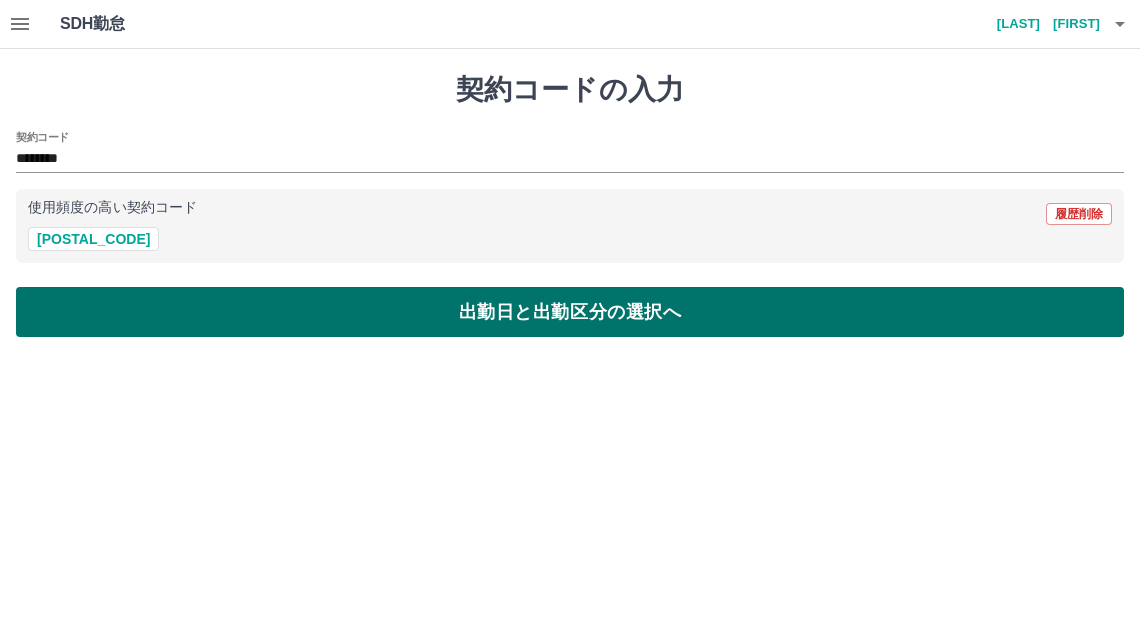click on "出勤日と出勤区分の選択へ" at bounding box center (570, 312) 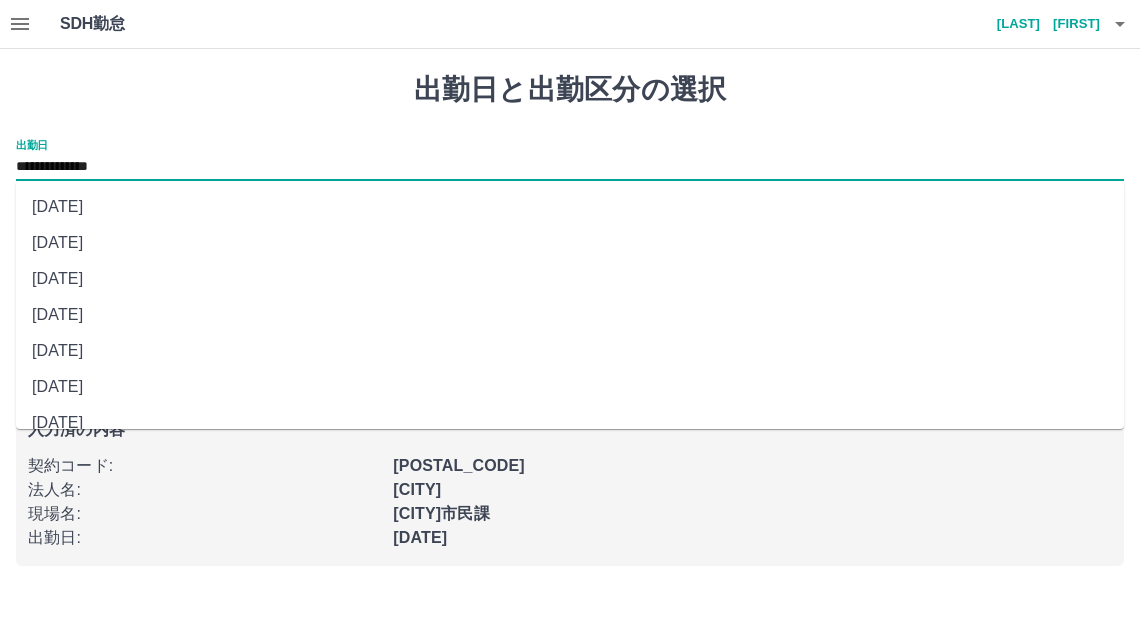 click on "**********" at bounding box center (570, 167) 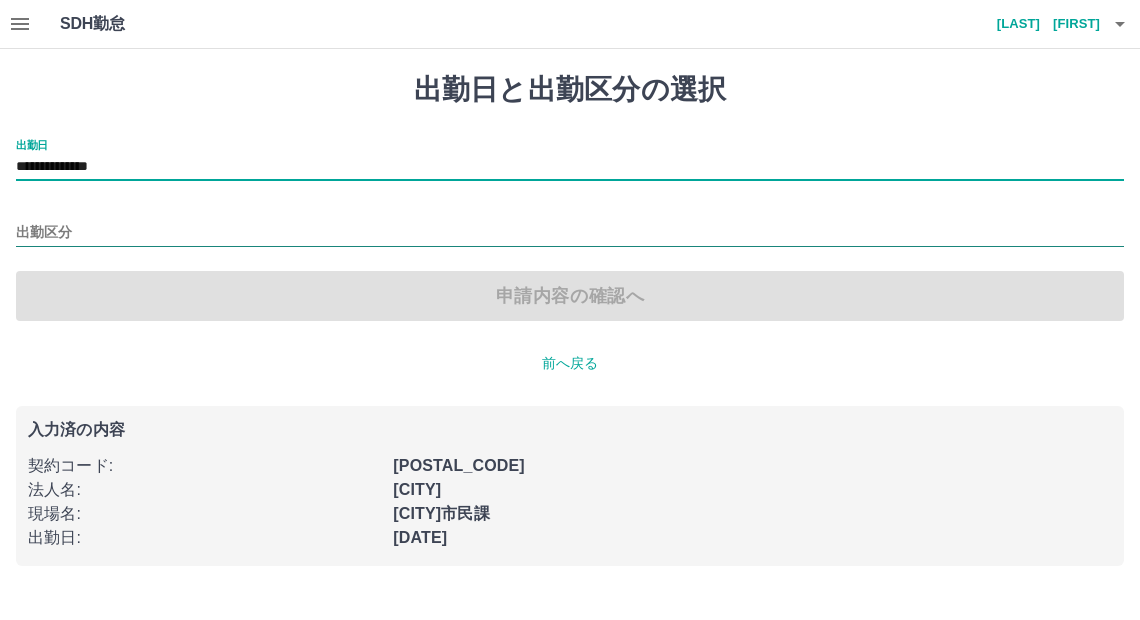 click on "出勤区分" at bounding box center (570, 233) 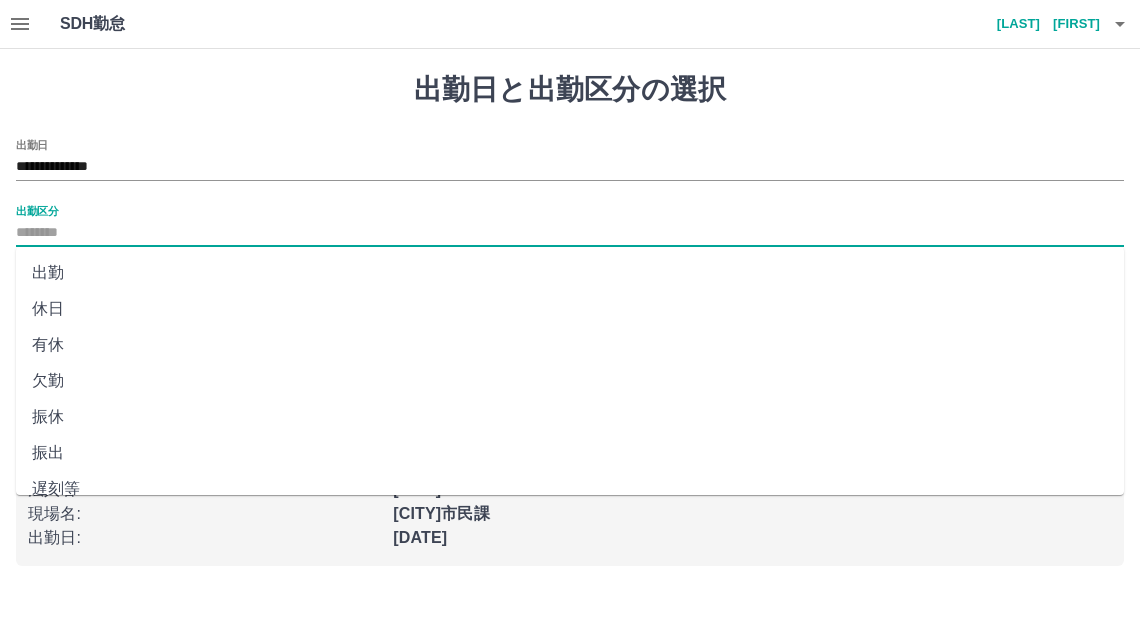 click on "休日" at bounding box center [570, 309] 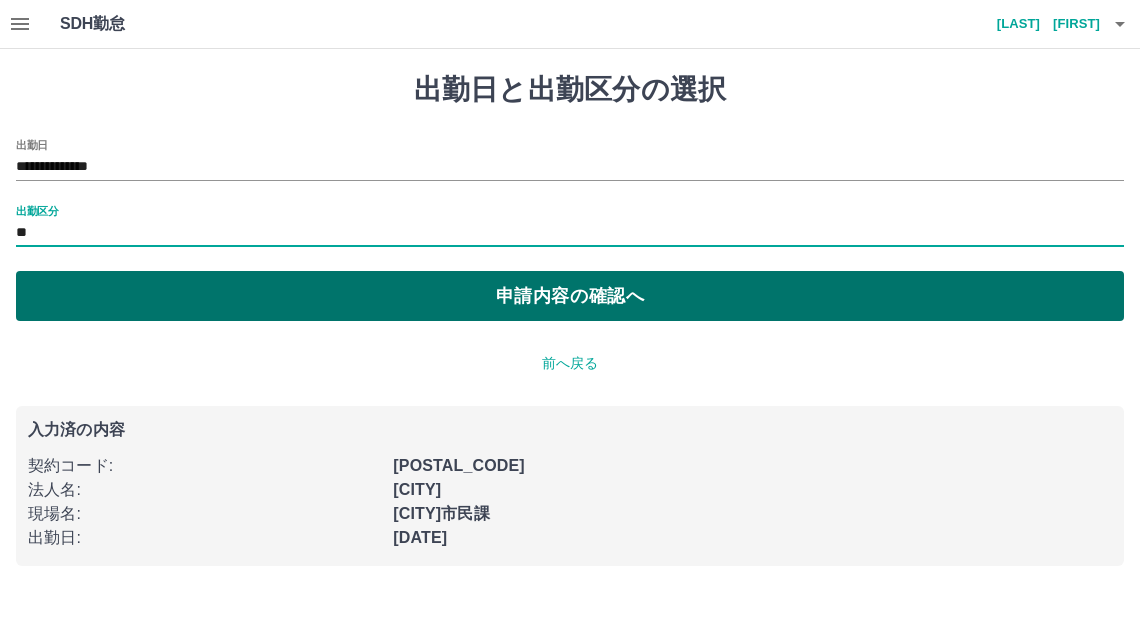 click on "申請内容の確認へ" at bounding box center (570, 296) 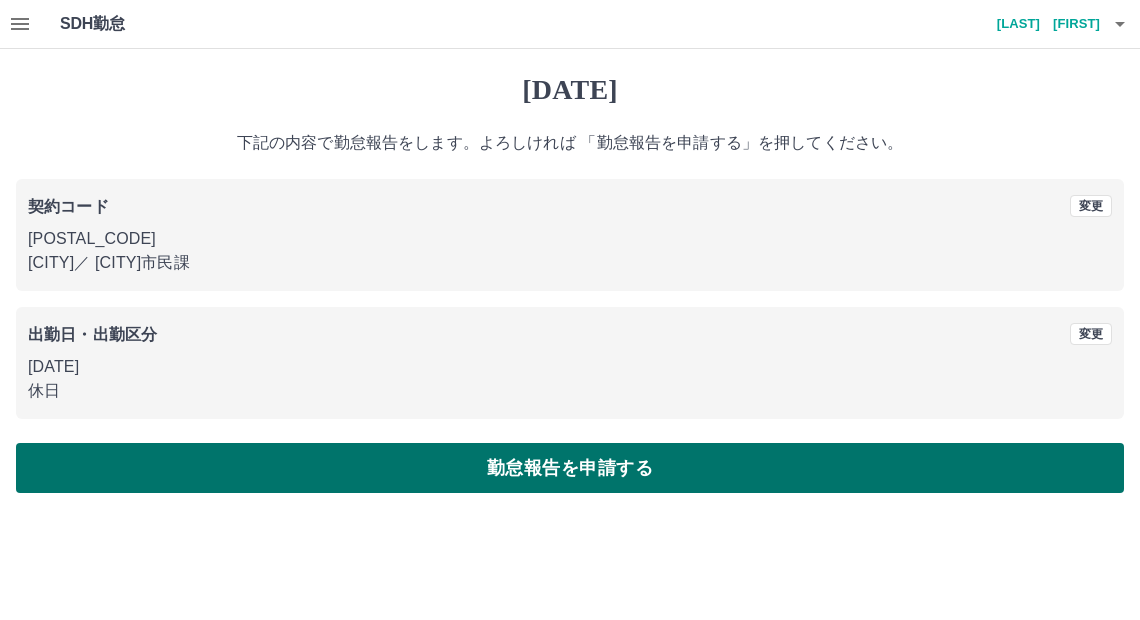 click on "勤怠報告を申請する" at bounding box center (570, 468) 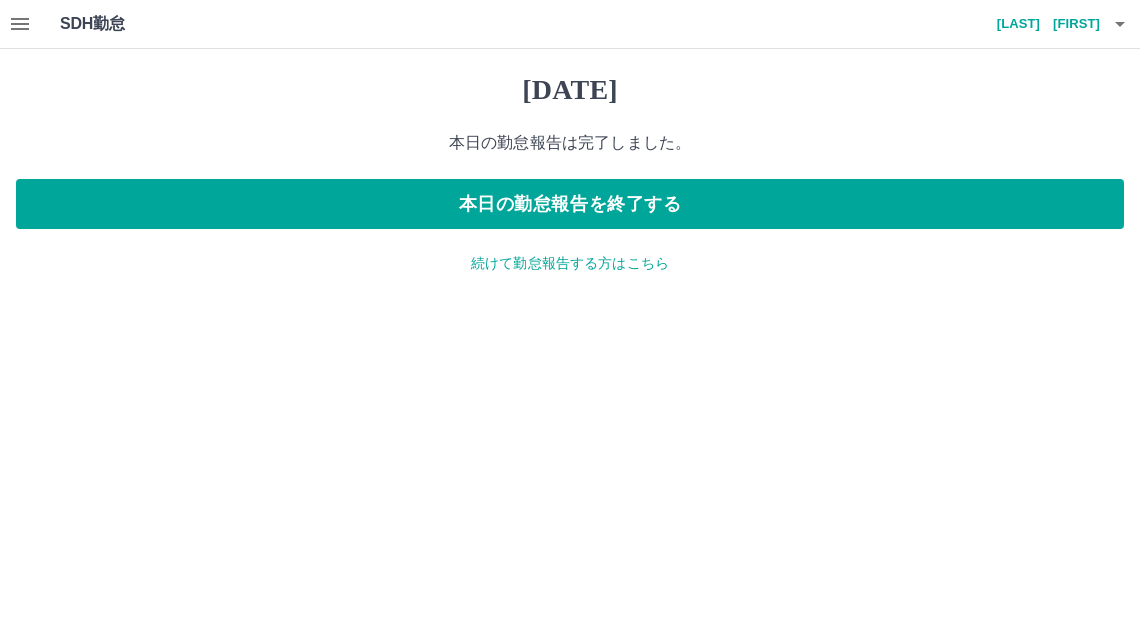 click on "続けて勤怠報告する方はこちら" at bounding box center (570, 263) 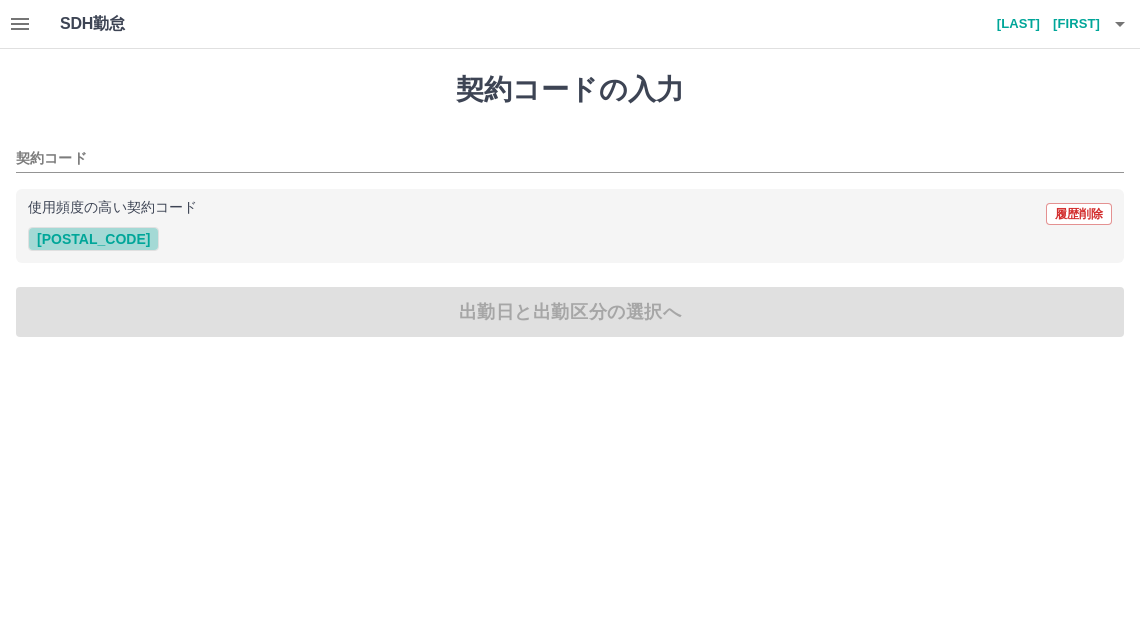 click on "[POSTAL_CODE]" at bounding box center [93, 239] 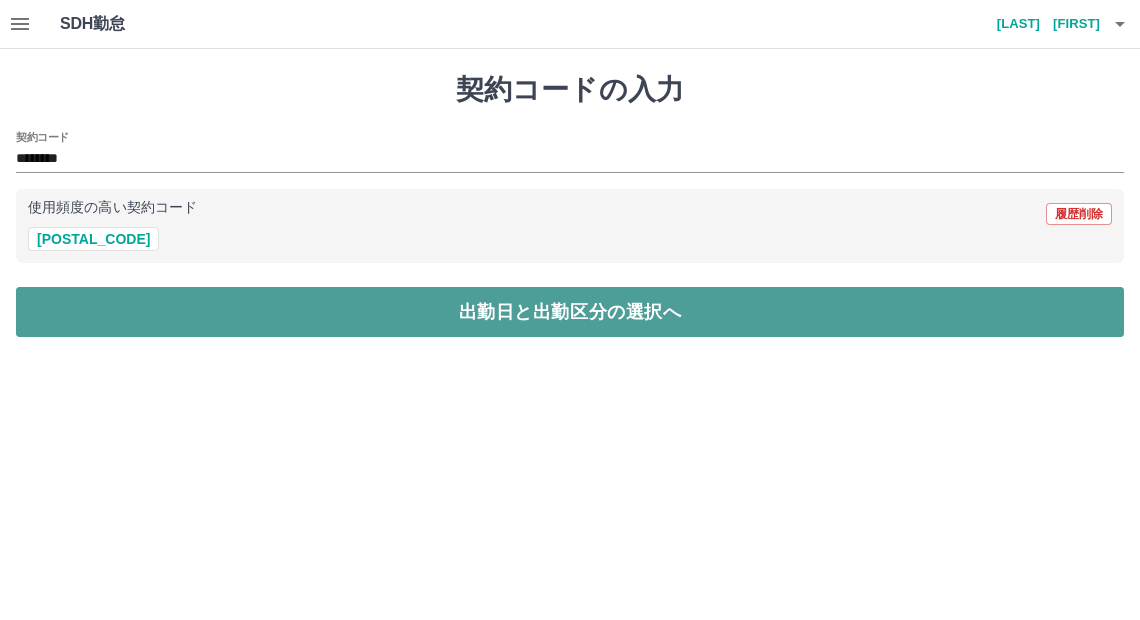 click on "出勤日と出勤区分の選択へ" at bounding box center [570, 312] 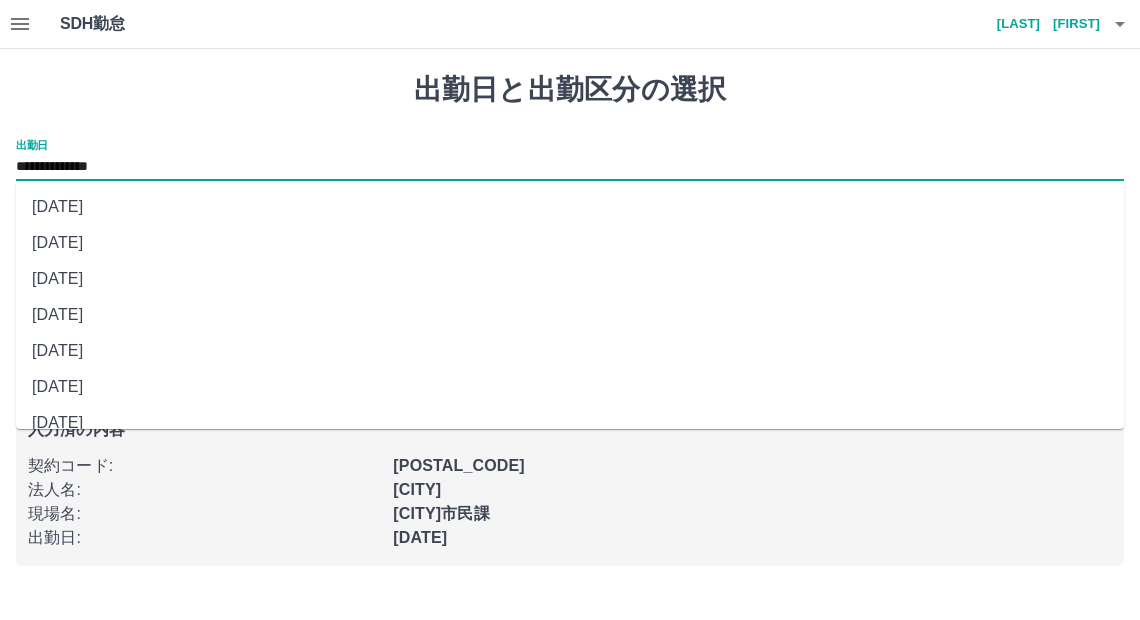 click on "**********" at bounding box center [570, 167] 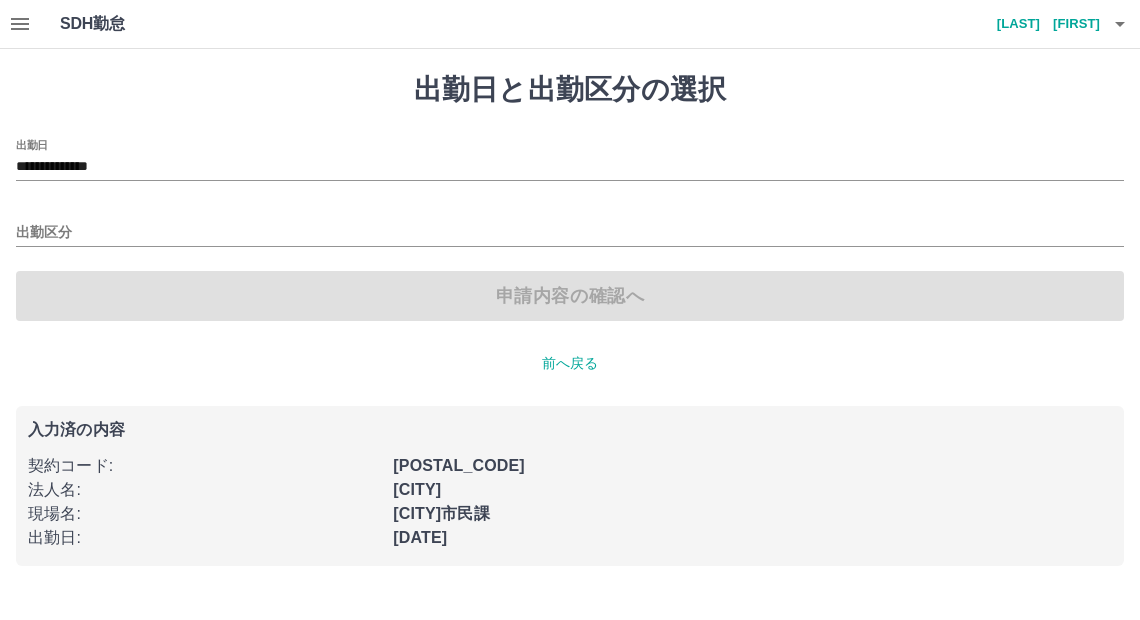 click on "法人名 :" at bounding box center (204, 466) 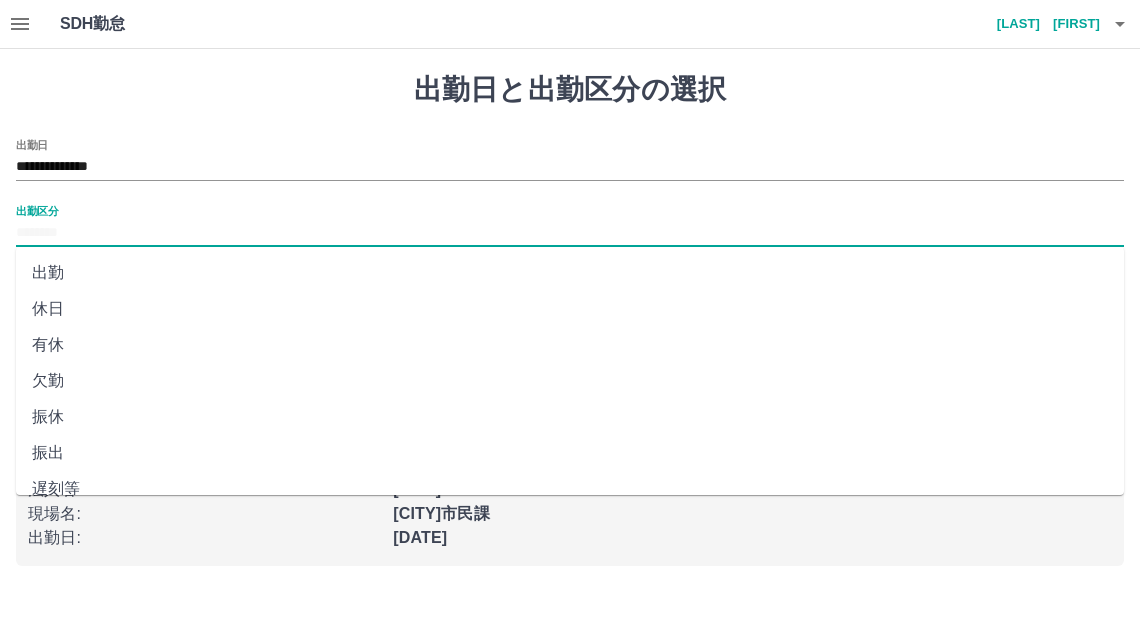 click on "出勤区分" at bounding box center (570, 233) 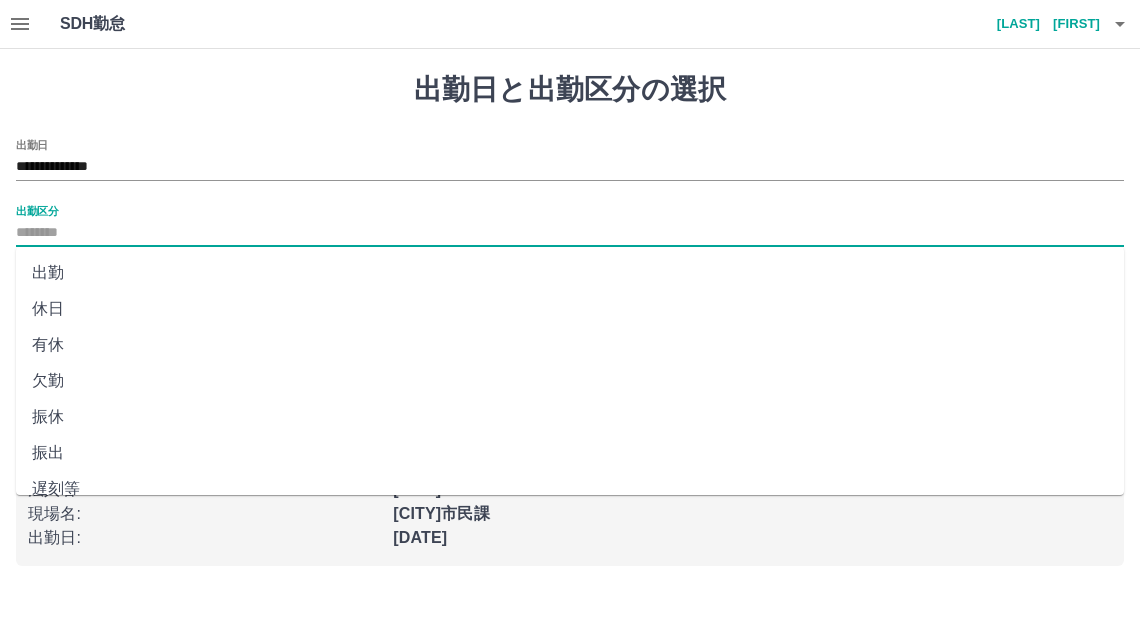 click on "出勤" at bounding box center (570, 273) 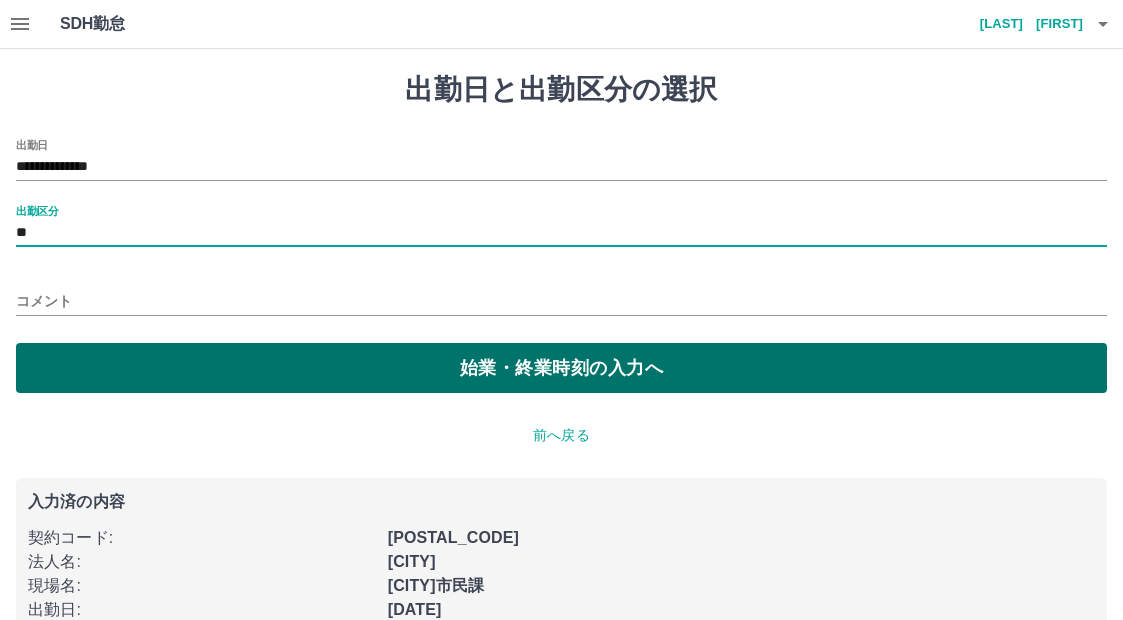 click on "始業・終業時刻の入力へ" at bounding box center [561, 368] 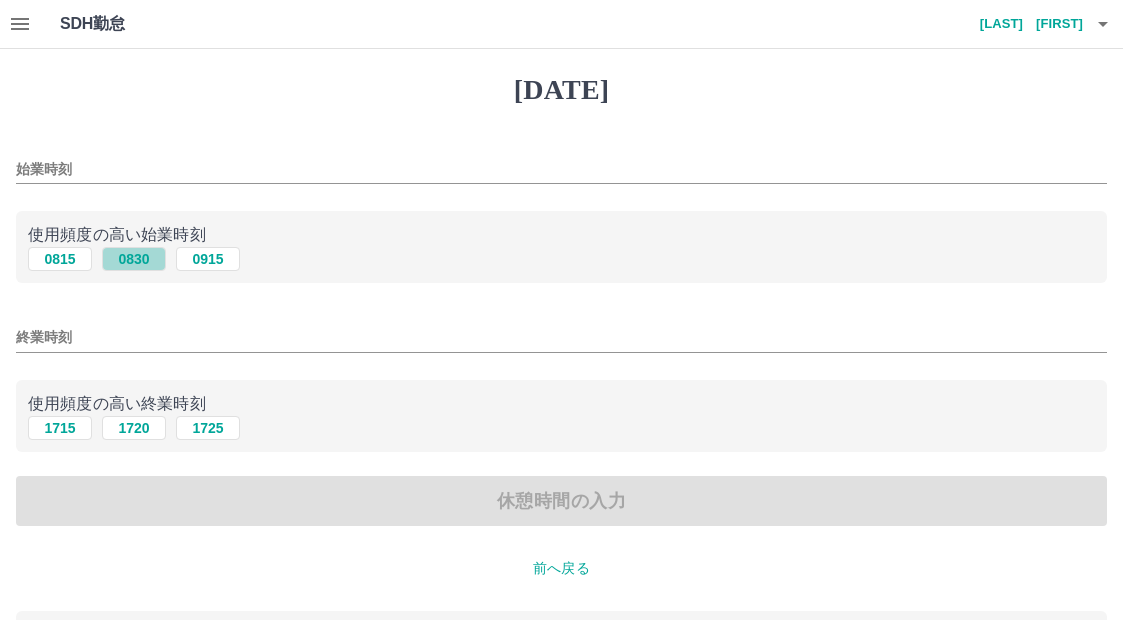 click on "0830" at bounding box center [134, 259] 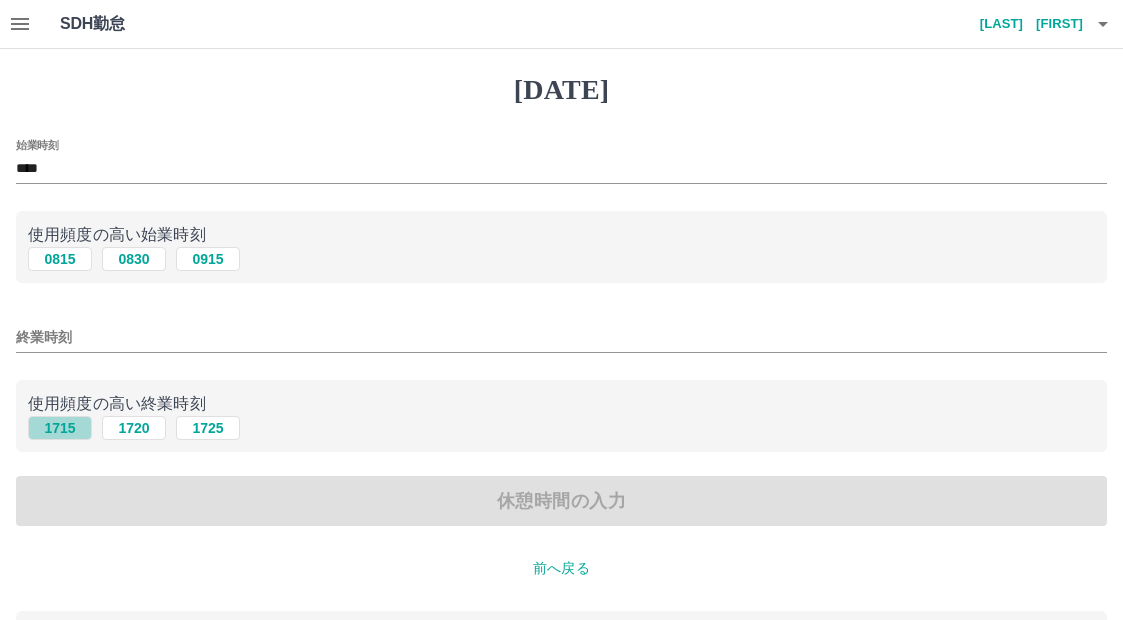 click on "1715" at bounding box center (60, 259) 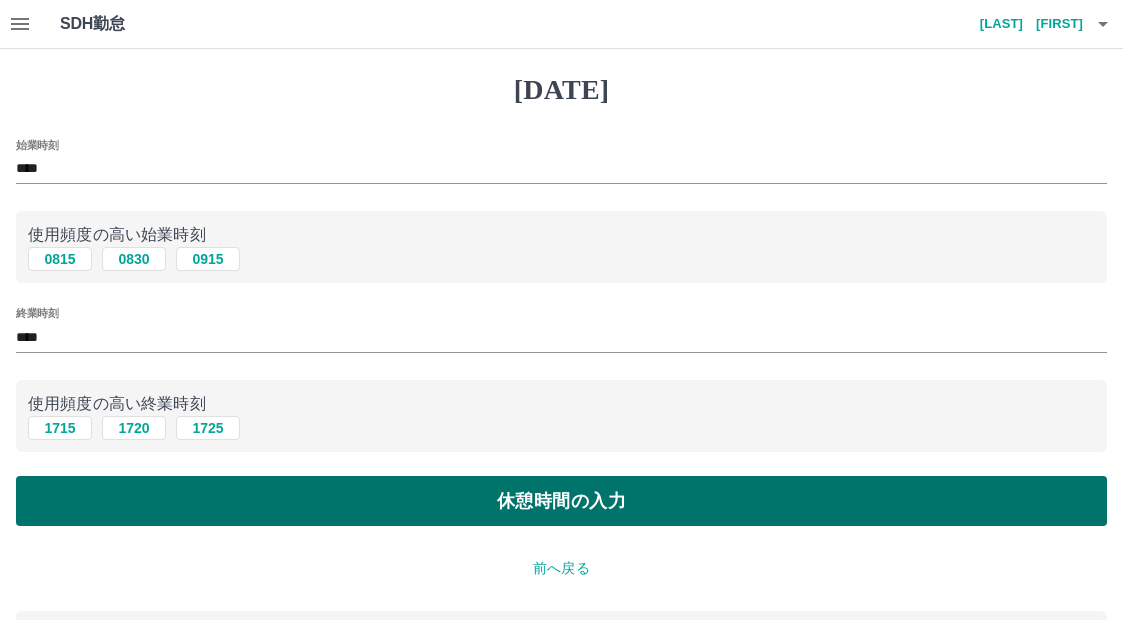 click on "休憩時間の入力" at bounding box center [561, 501] 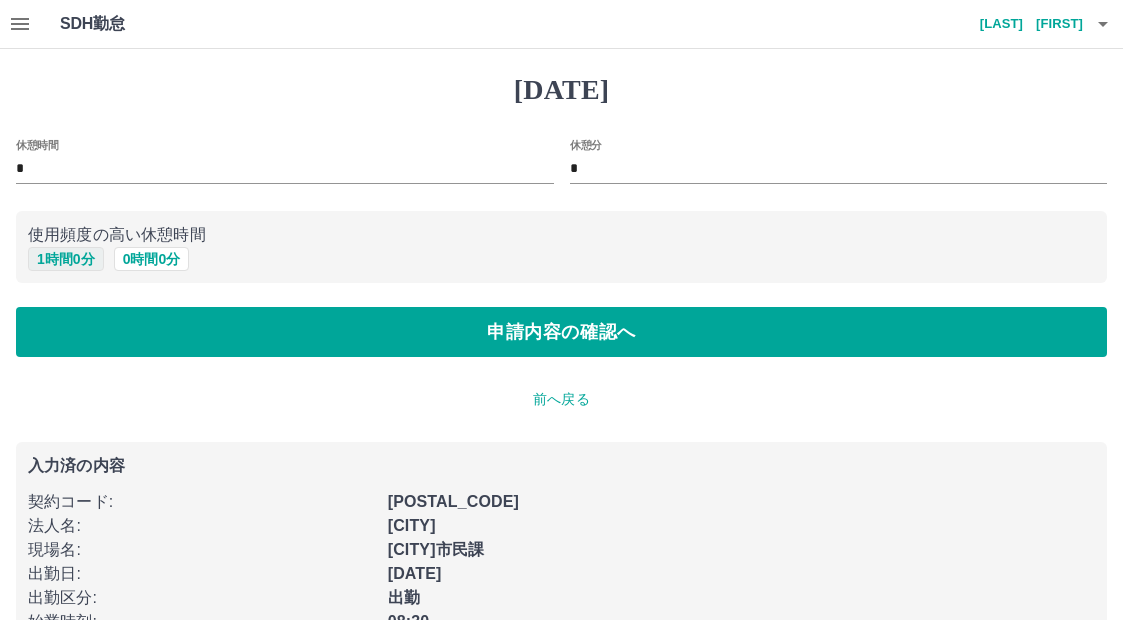 click on "1 時間 0 分" at bounding box center [66, 259] 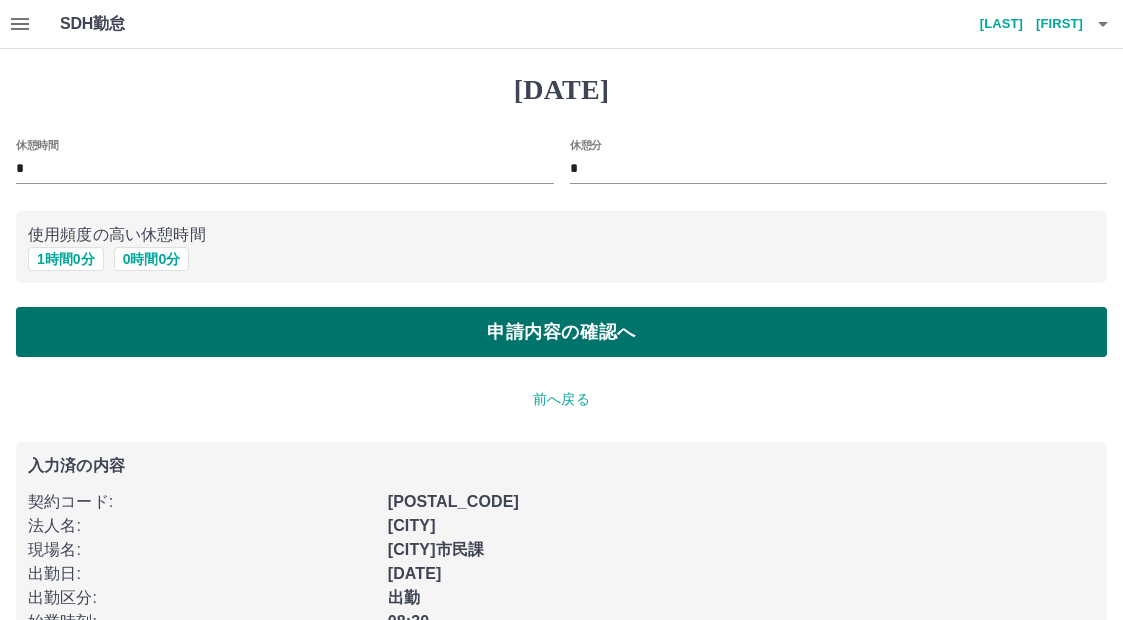 click on "申請内容の確認へ" at bounding box center [561, 332] 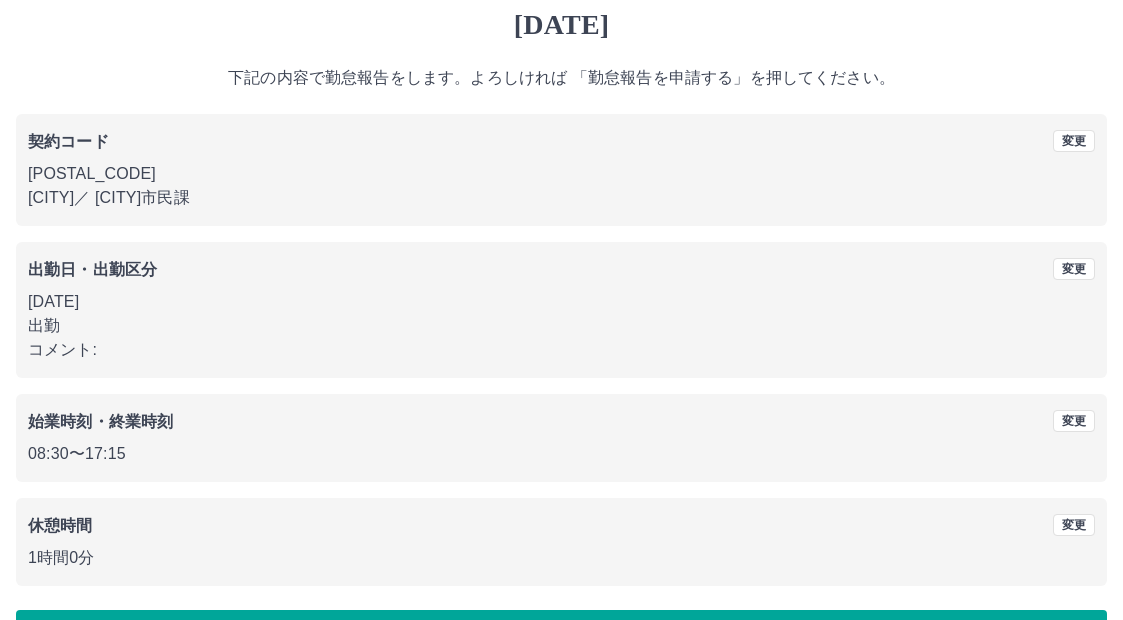scroll, scrollTop: 100, scrollLeft: 0, axis: vertical 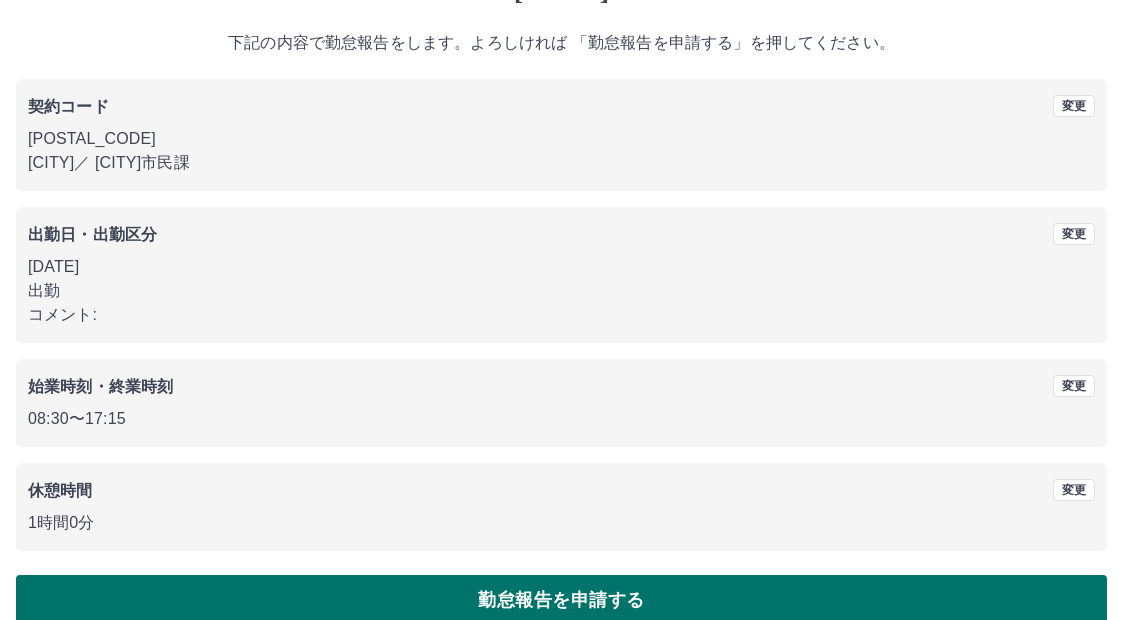 click on "勤怠報告を申請する" at bounding box center [561, 600] 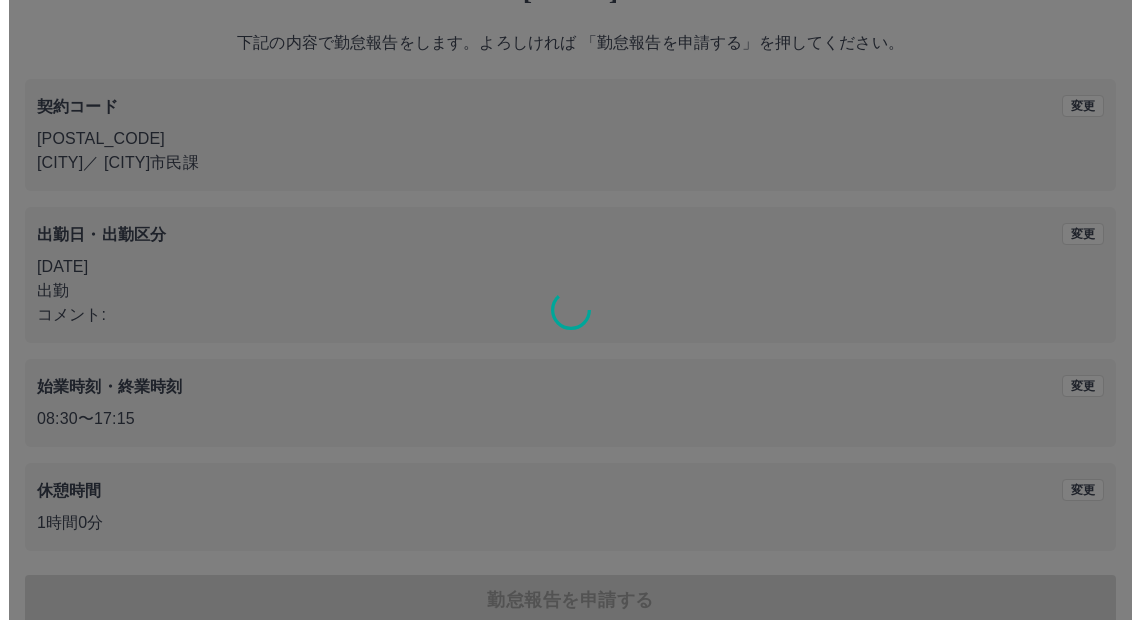 scroll, scrollTop: 0, scrollLeft: 0, axis: both 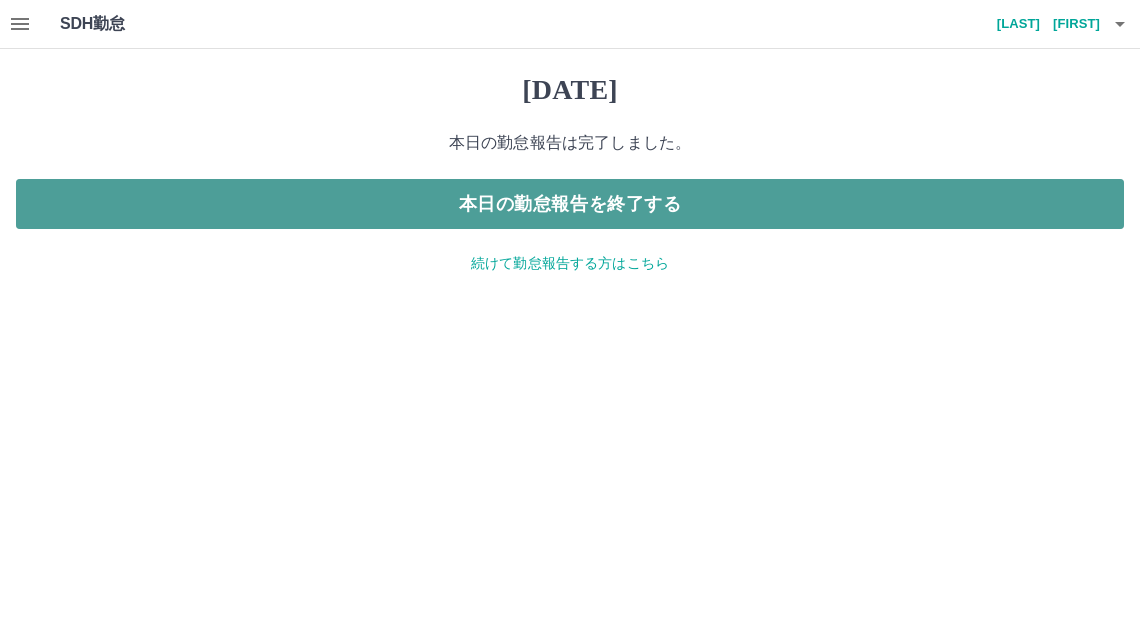 click on "本日の勤怠報告を終了する" at bounding box center (570, 204) 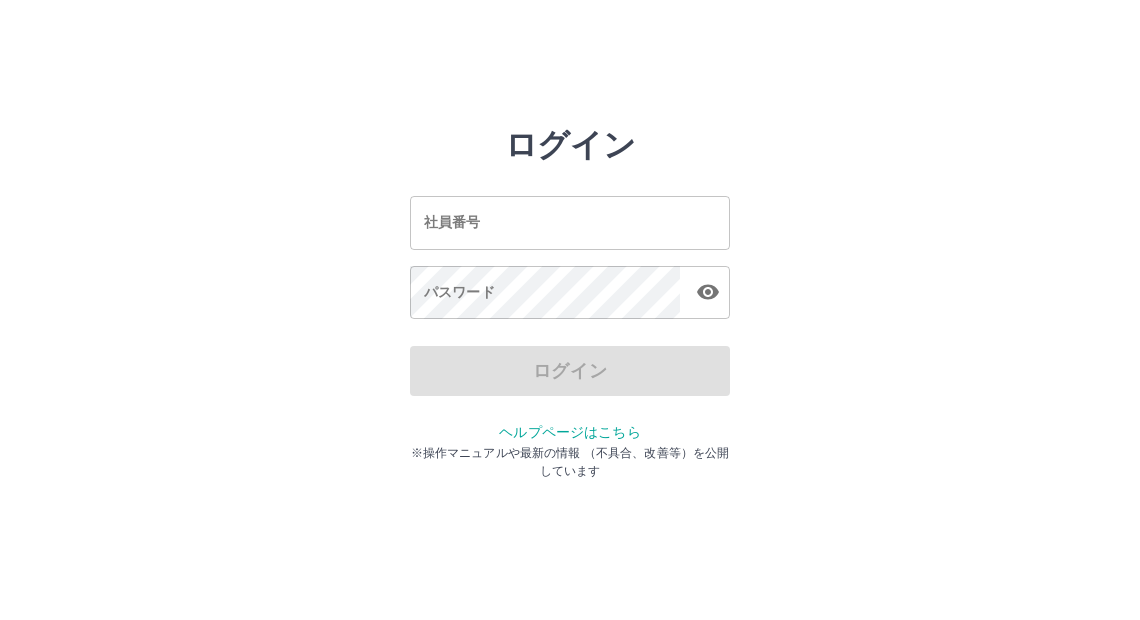 scroll, scrollTop: 0, scrollLeft: 0, axis: both 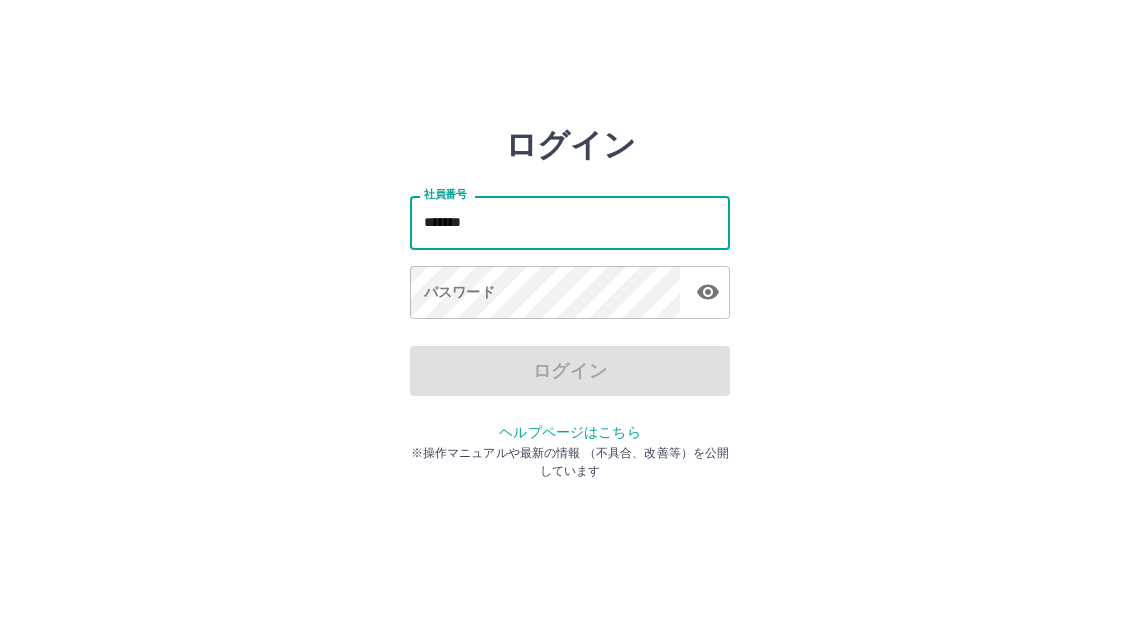 type on "*******" 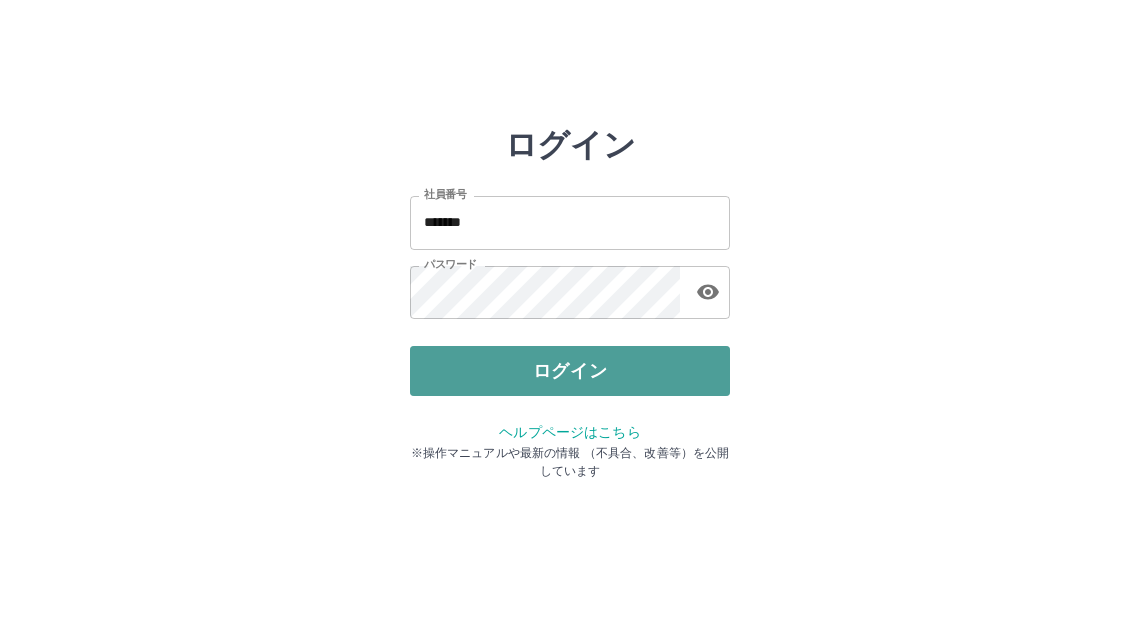 click on "ログイン" at bounding box center (570, 371) 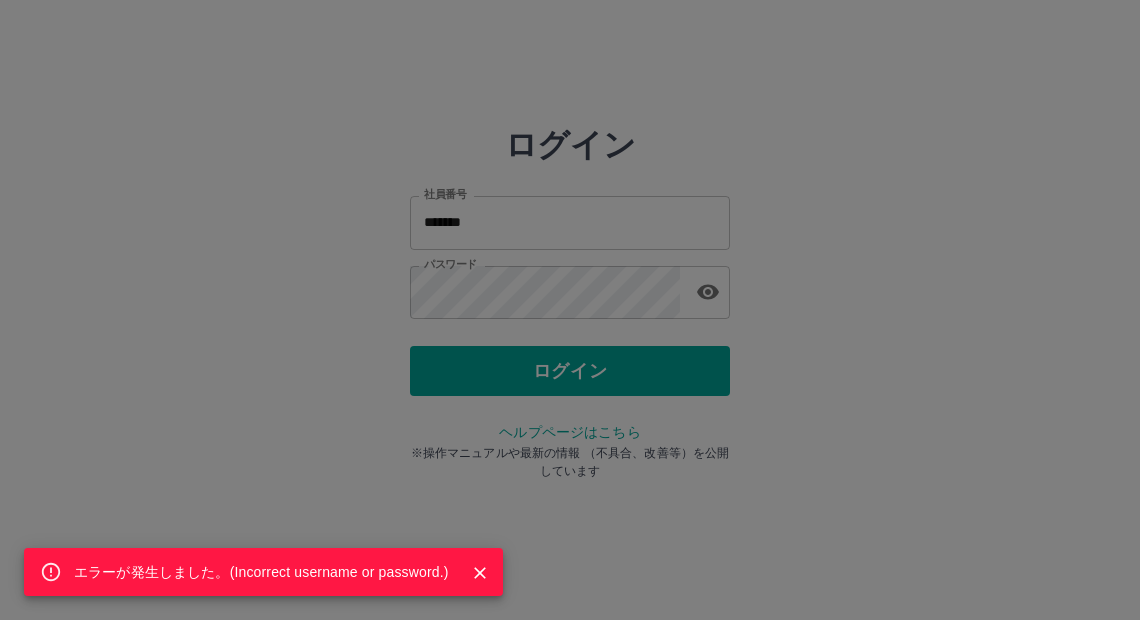 click on "エラーが発生しました。( Incorrect username or password. )" at bounding box center (570, 310) 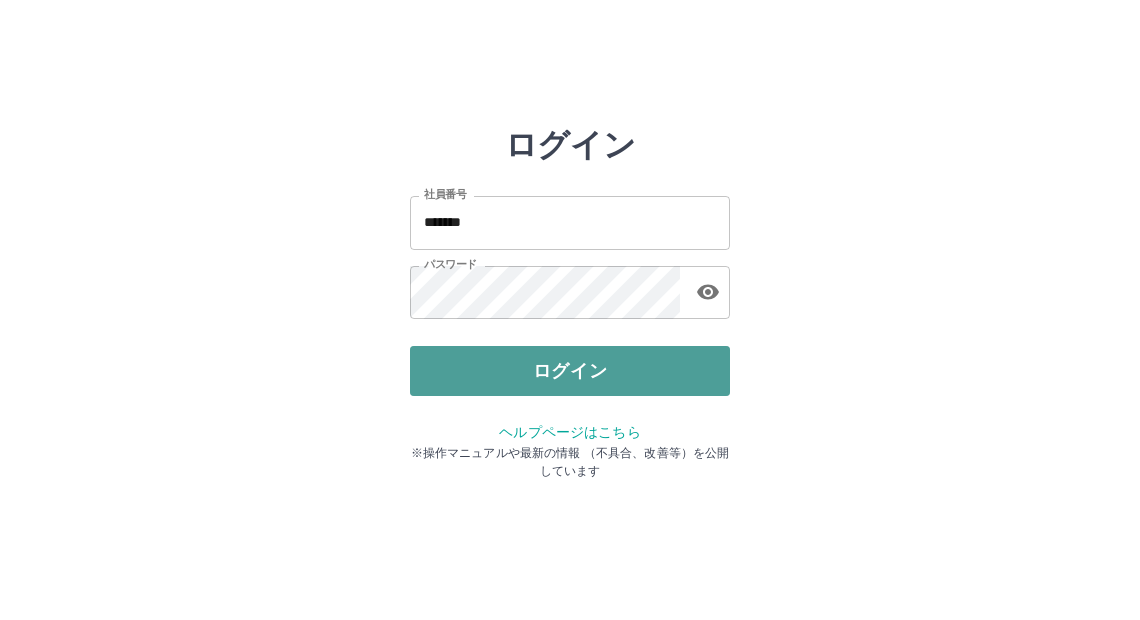 click on "ログイン" at bounding box center [570, 371] 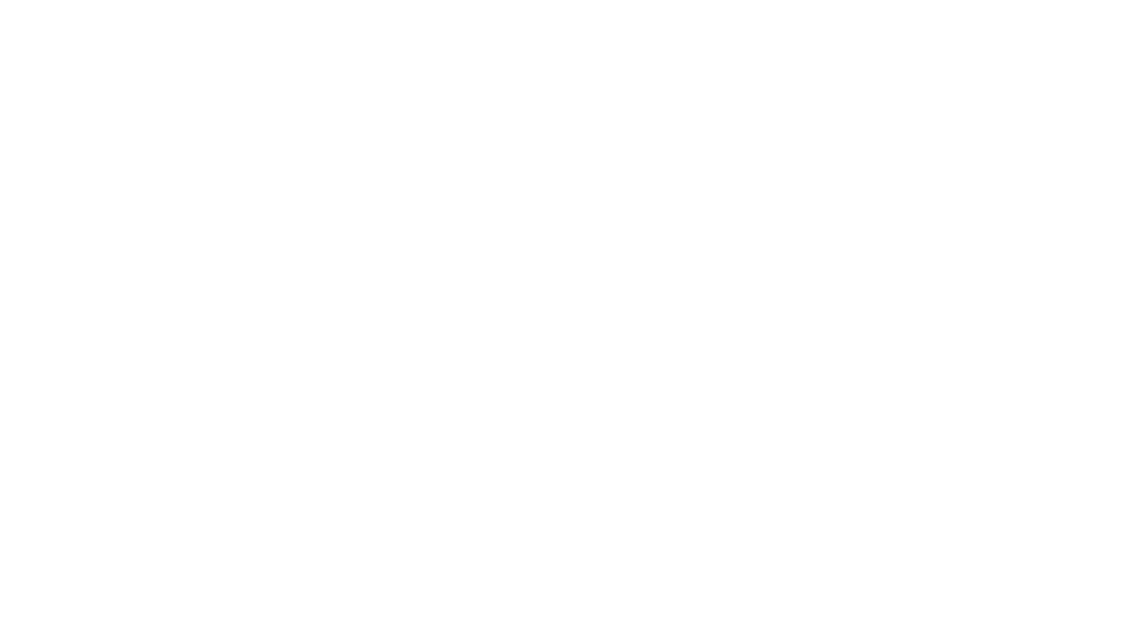 scroll, scrollTop: 0, scrollLeft: 0, axis: both 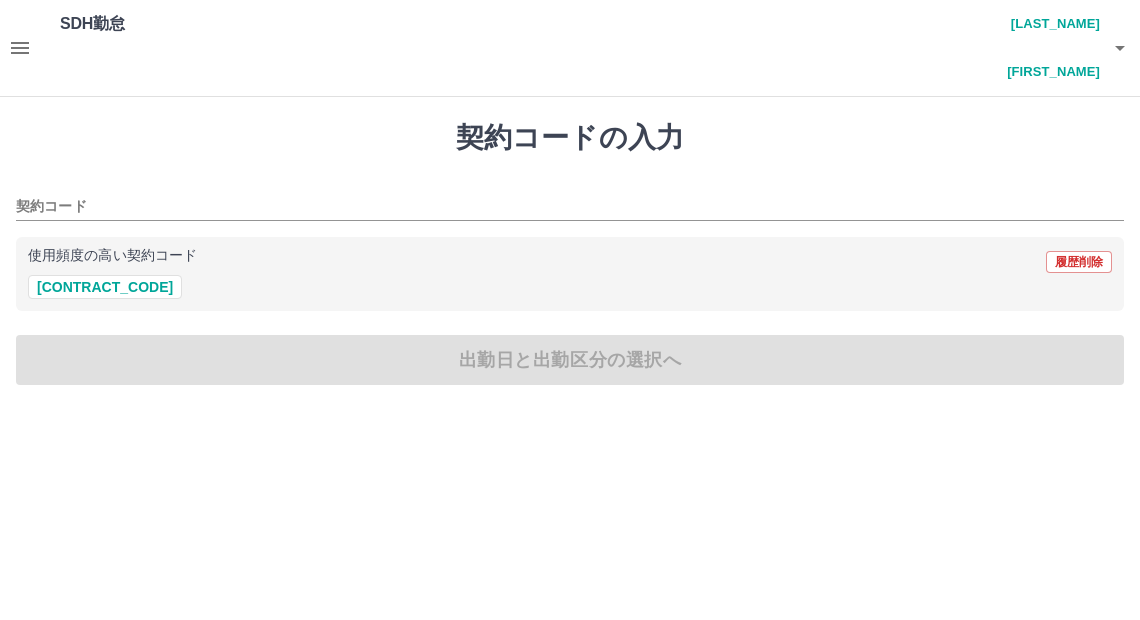 drag, startPoint x: 79, startPoint y: 242, endPoint x: 79, endPoint y: 284, distance: 42 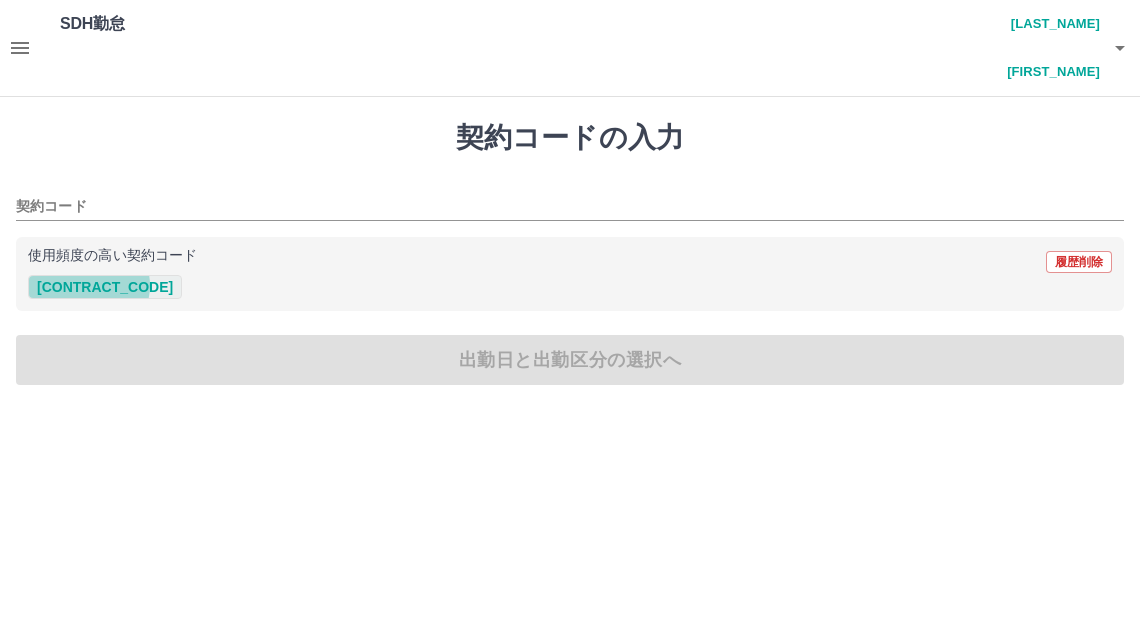 click on "[CONTRACT_CODE]" at bounding box center [105, 287] 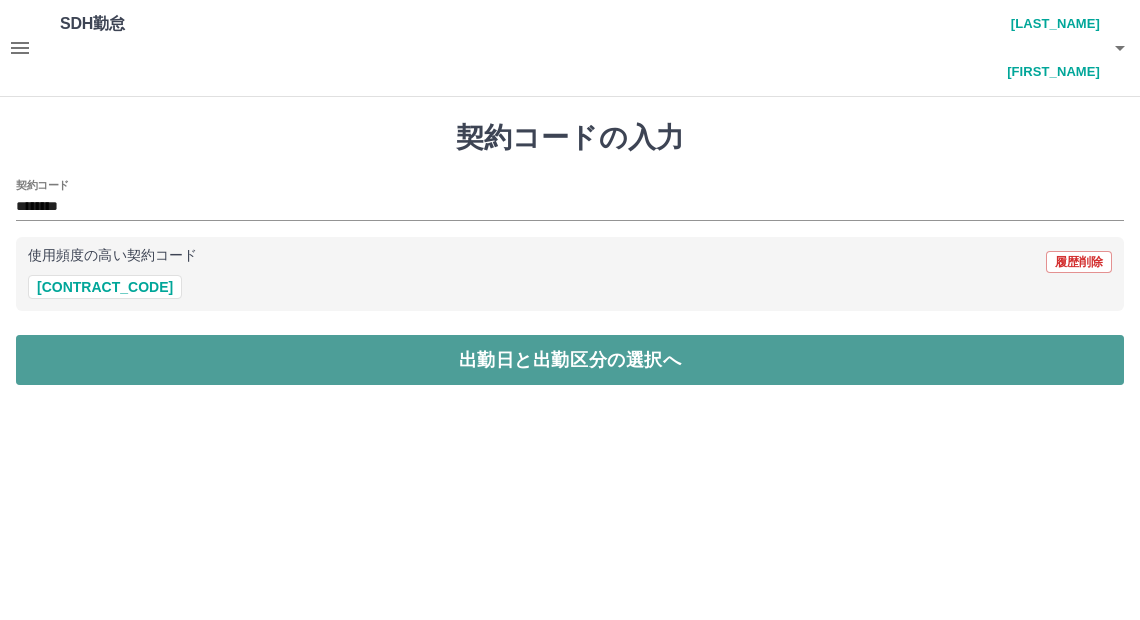 click on "出勤日と出勤区分の選択へ" at bounding box center [570, 360] 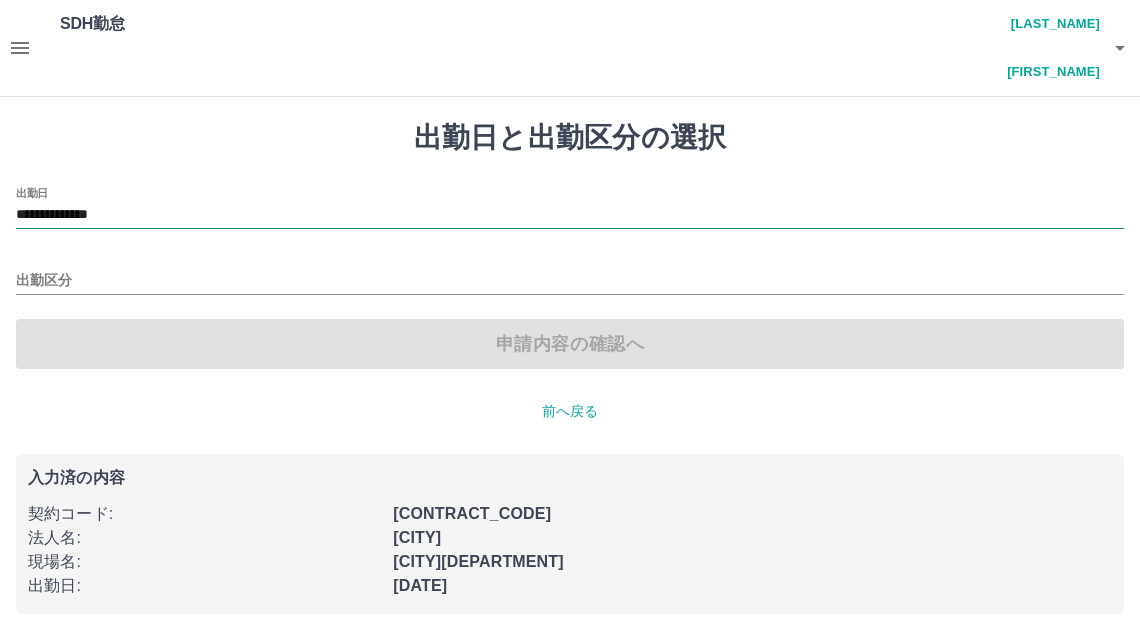 click on "**********" at bounding box center [570, 215] 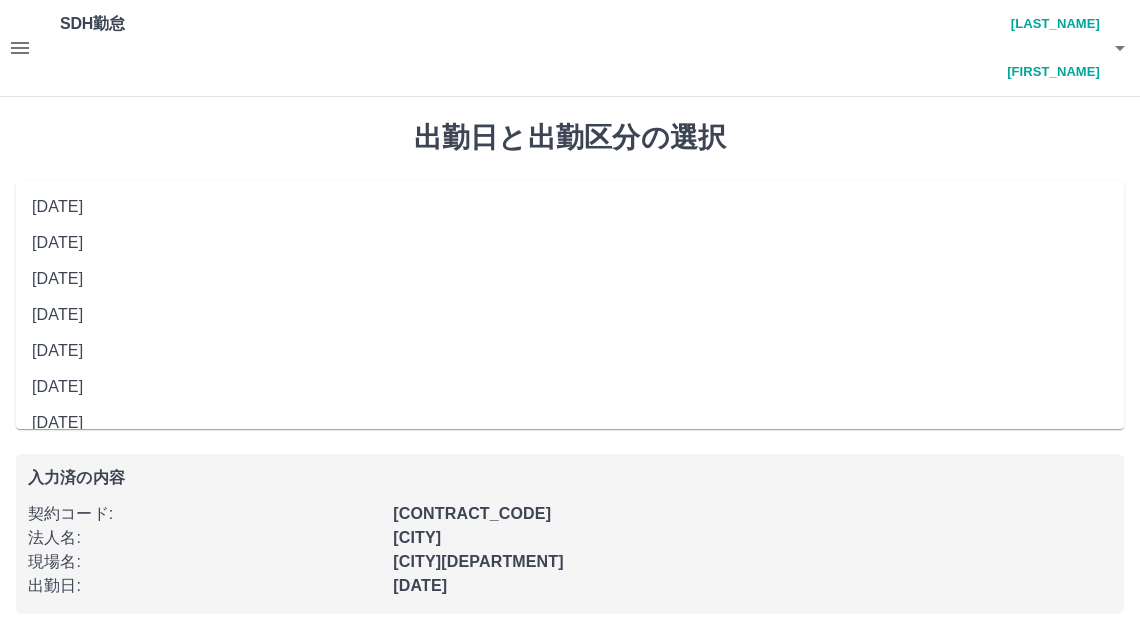 drag, startPoint x: 148, startPoint y: 214, endPoint x: 155, endPoint y: 199, distance: 16.552946 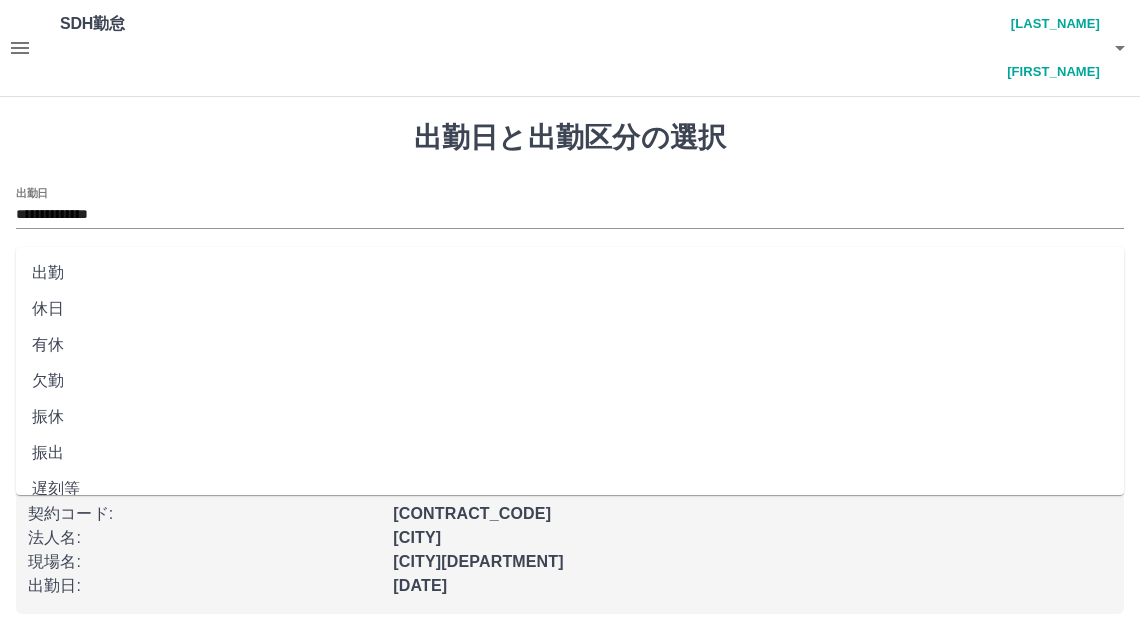 click on "出勤区分" at bounding box center (570, 281) 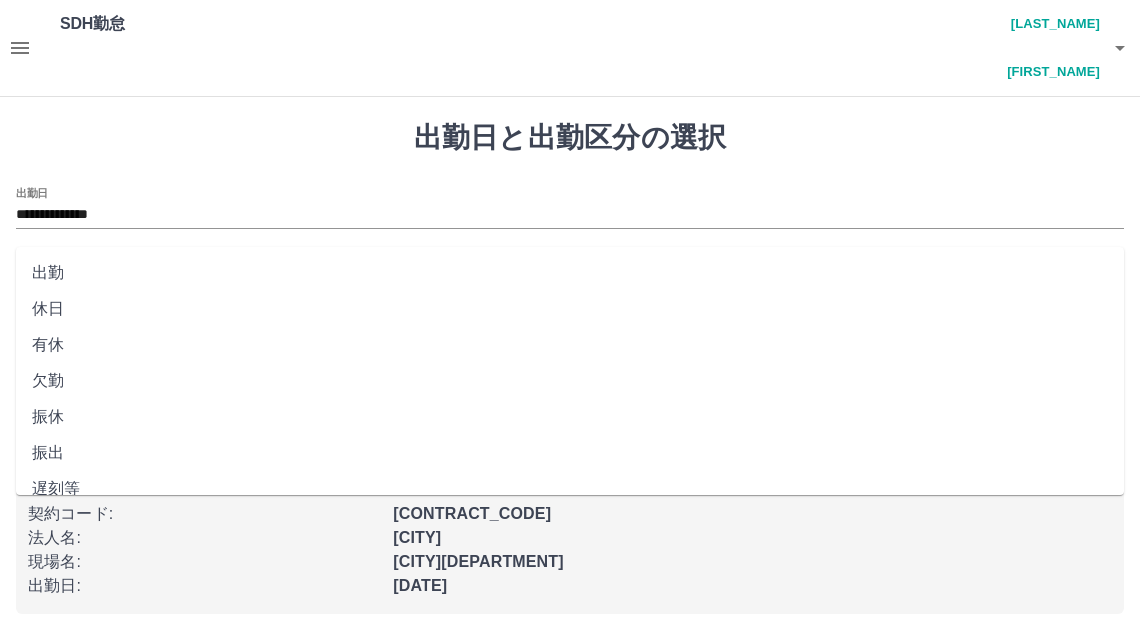 click on "休日" at bounding box center [570, 309] 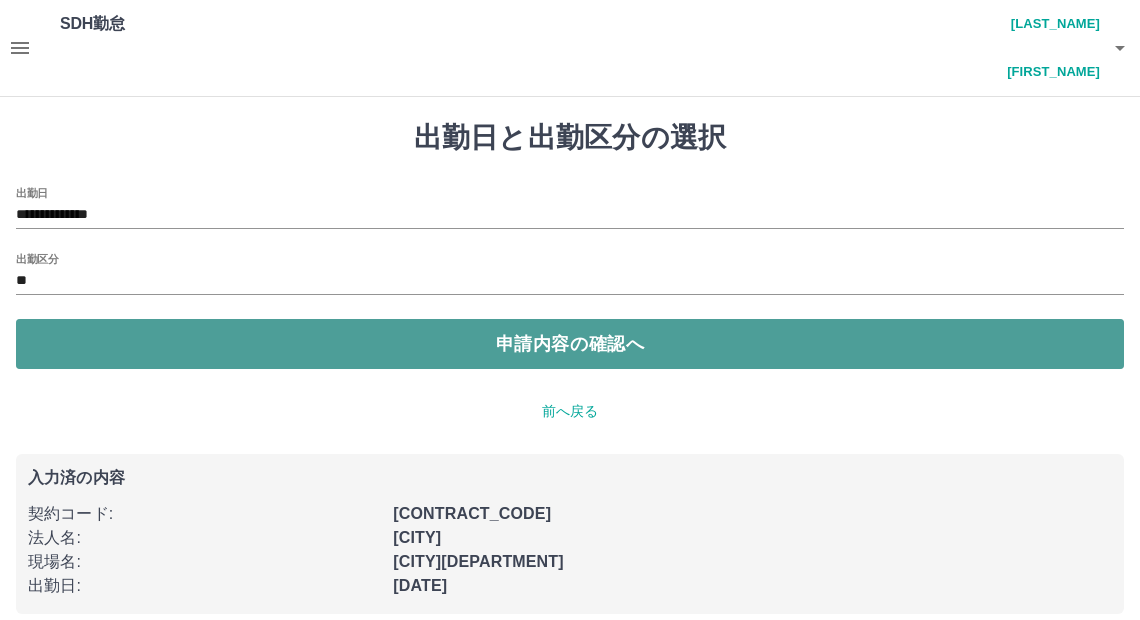 click on "申請内容の確認へ" at bounding box center [570, 344] 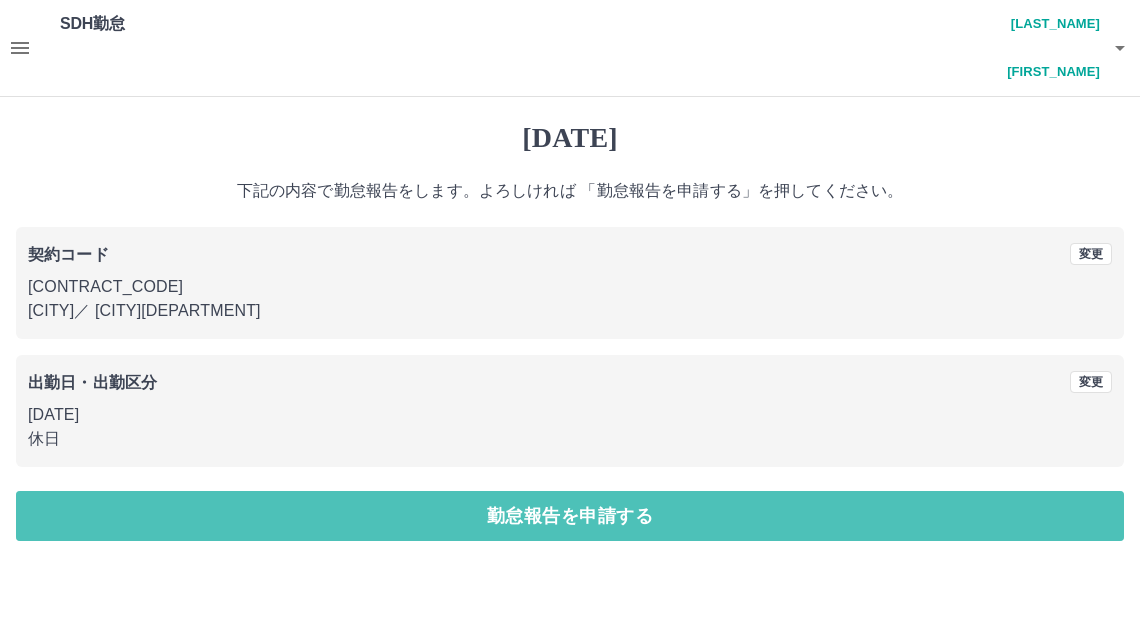 click on "勤怠報告を申請する" at bounding box center (570, 516) 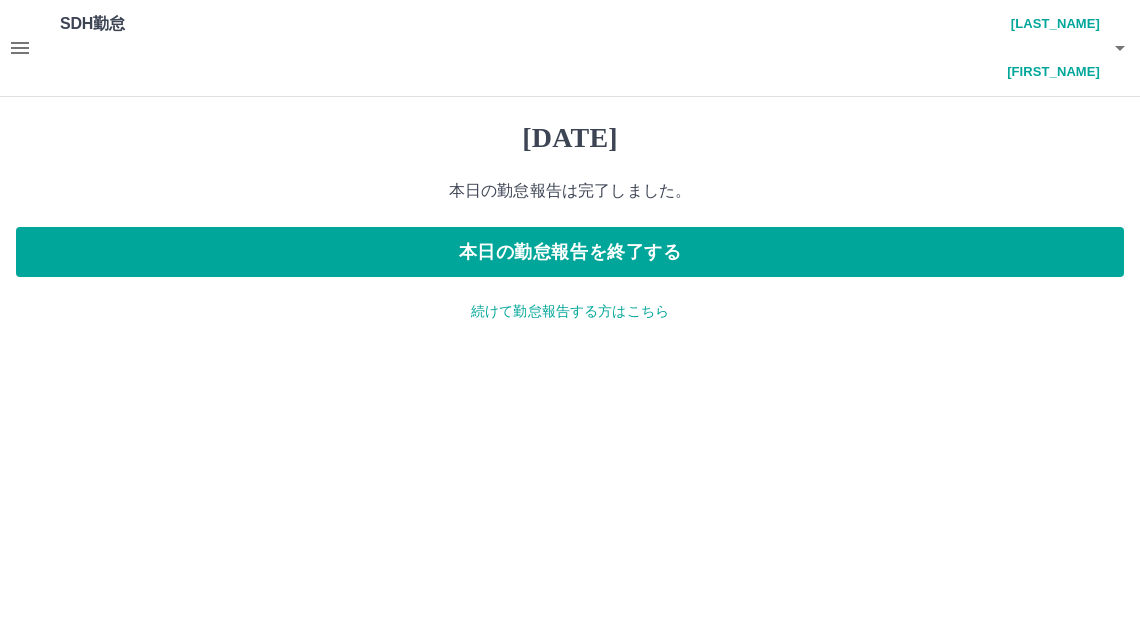 click on "続けて勤怠報告する方はこちら" at bounding box center (570, 311) 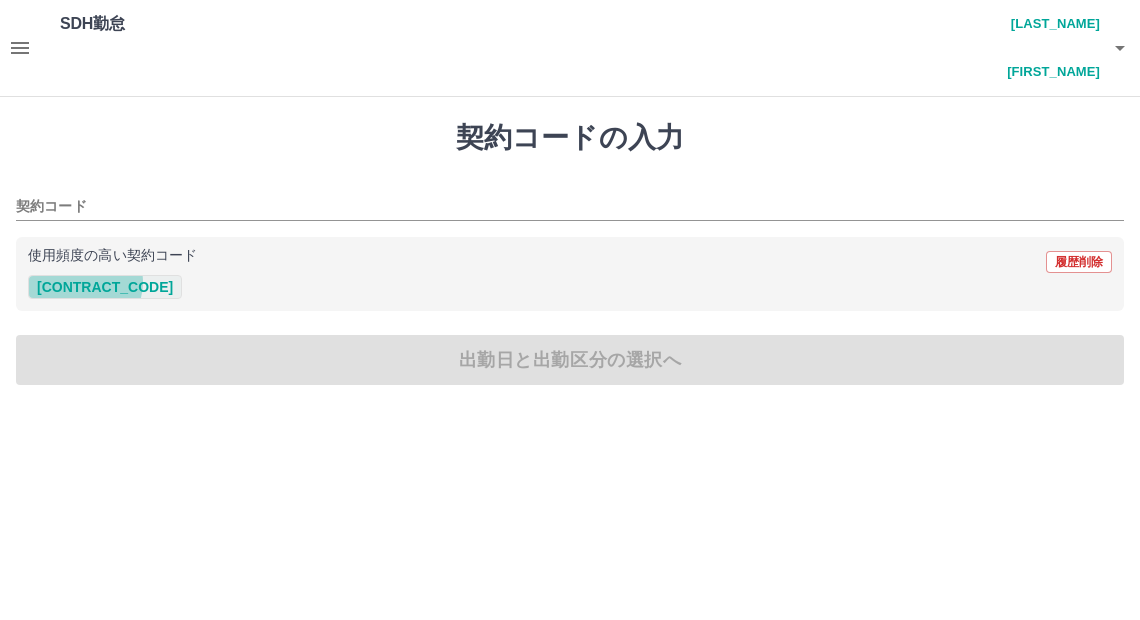 click on "[CONTRACT_CODE]" at bounding box center (105, 287) 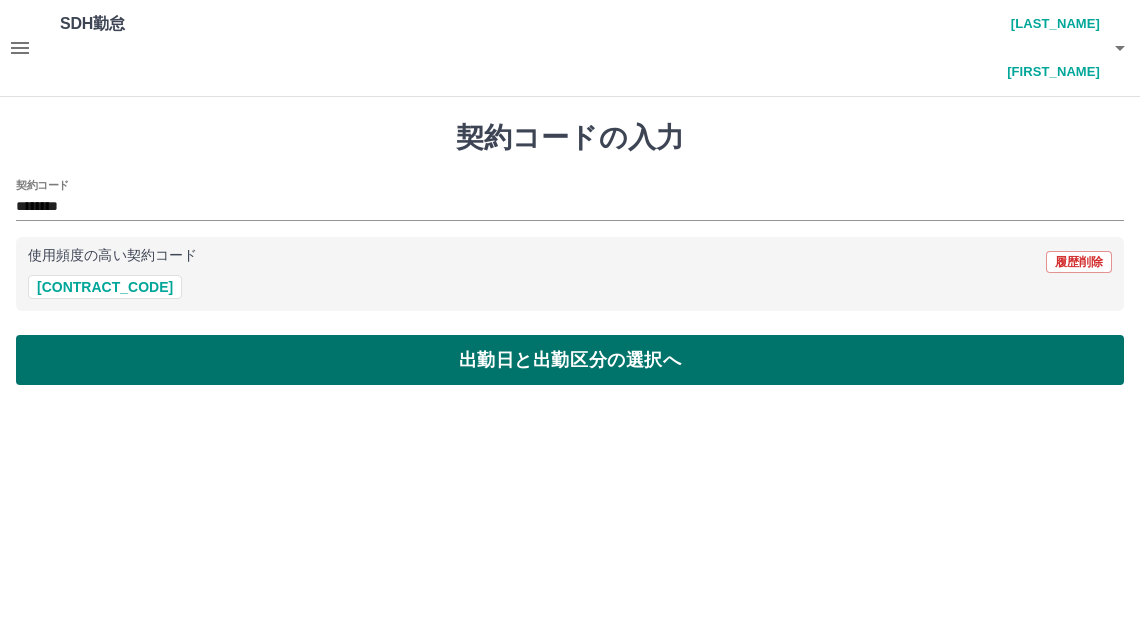 click on "出勤日と出勤区分の選択へ" at bounding box center [570, 360] 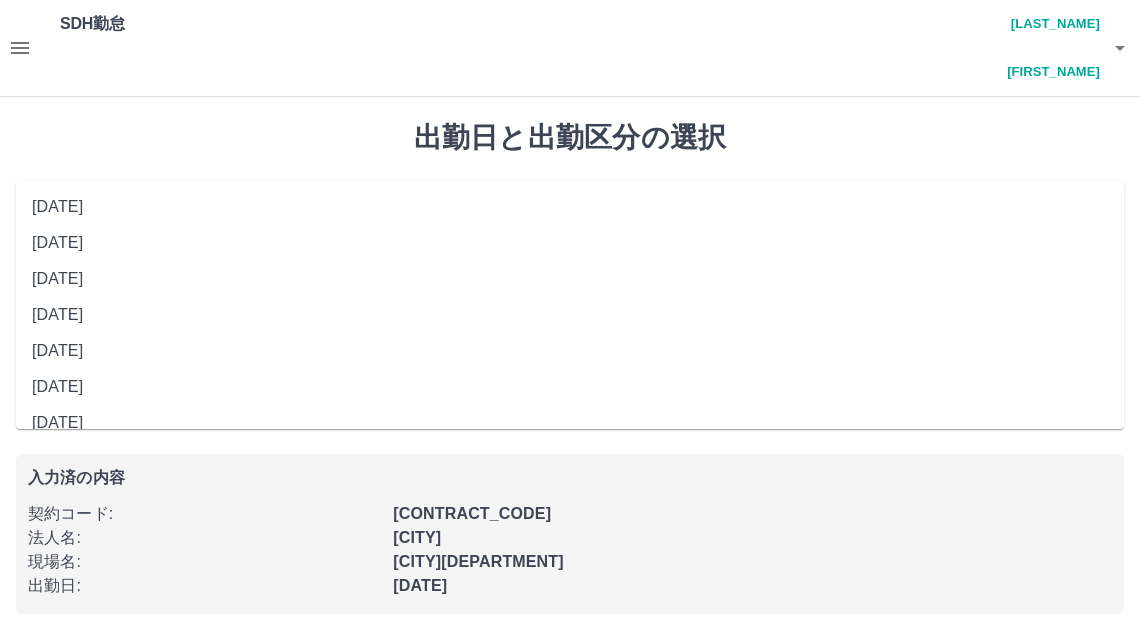 click on "**********" at bounding box center [570, 215] 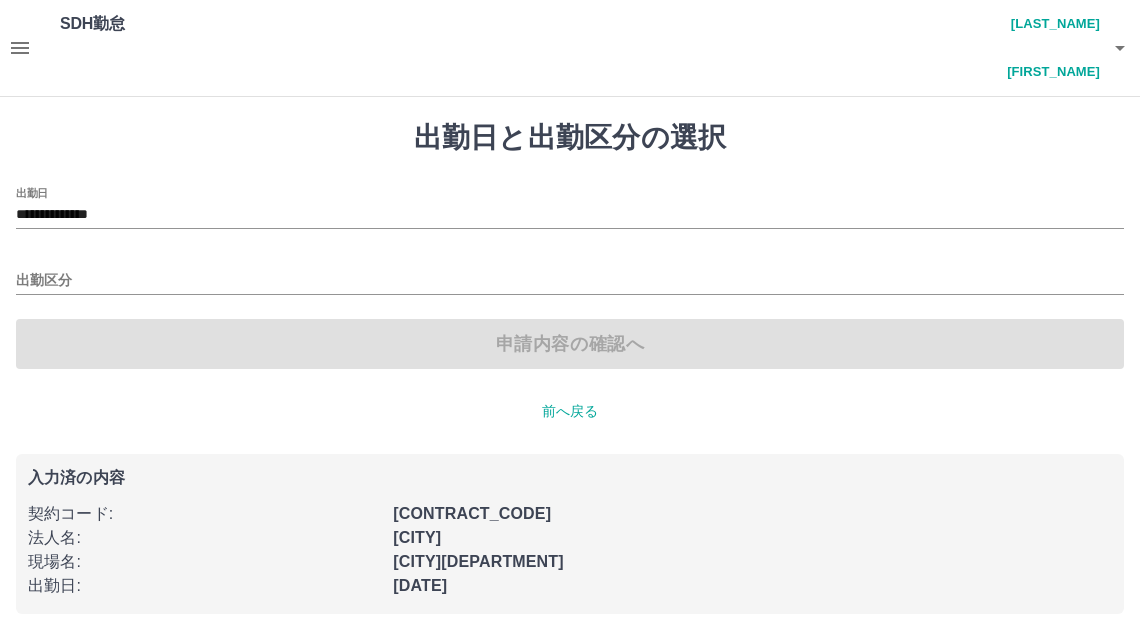 click on "**********" at bounding box center [570, 367] 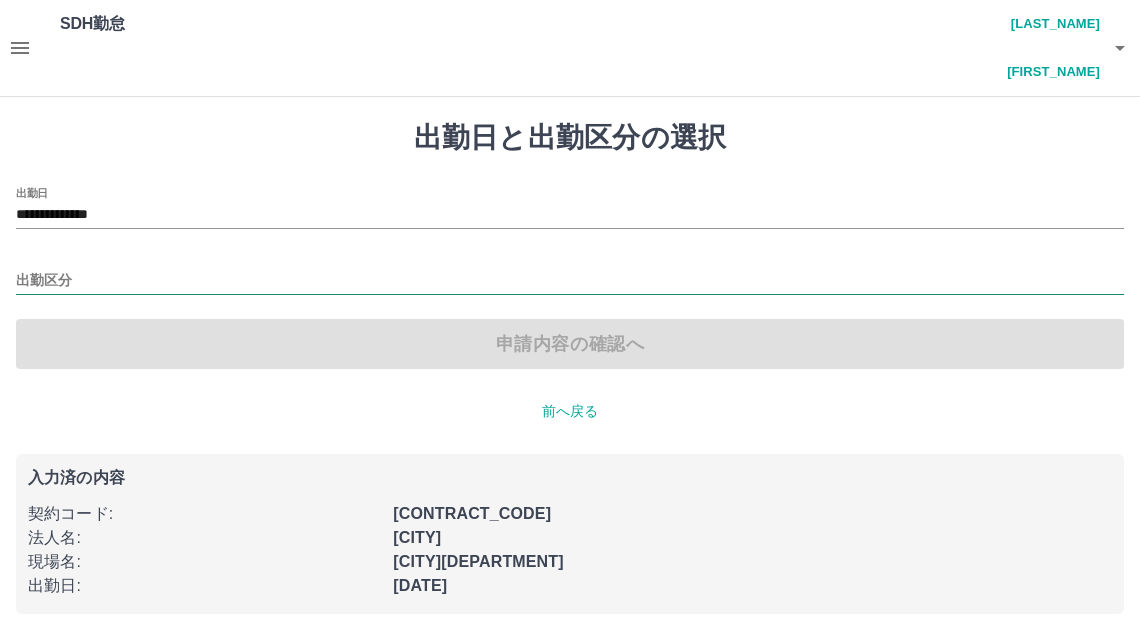 drag, startPoint x: 197, startPoint y: 223, endPoint x: 201, endPoint y: 234, distance: 11.7046995 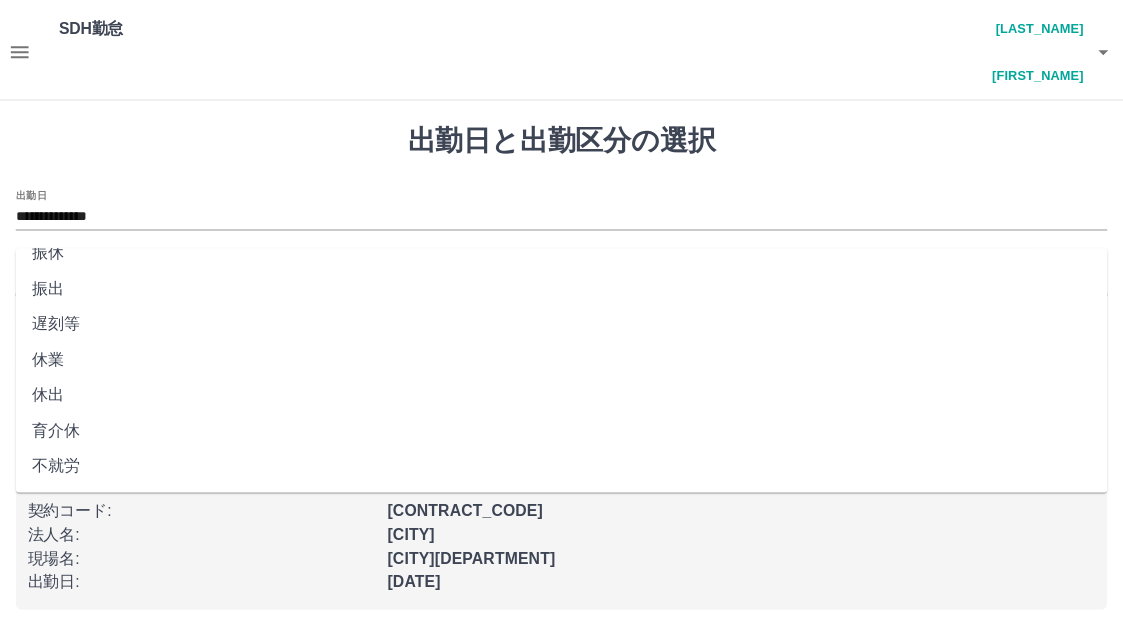 scroll, scrollTop: 200, scrollLeft: 0, axis: vertical 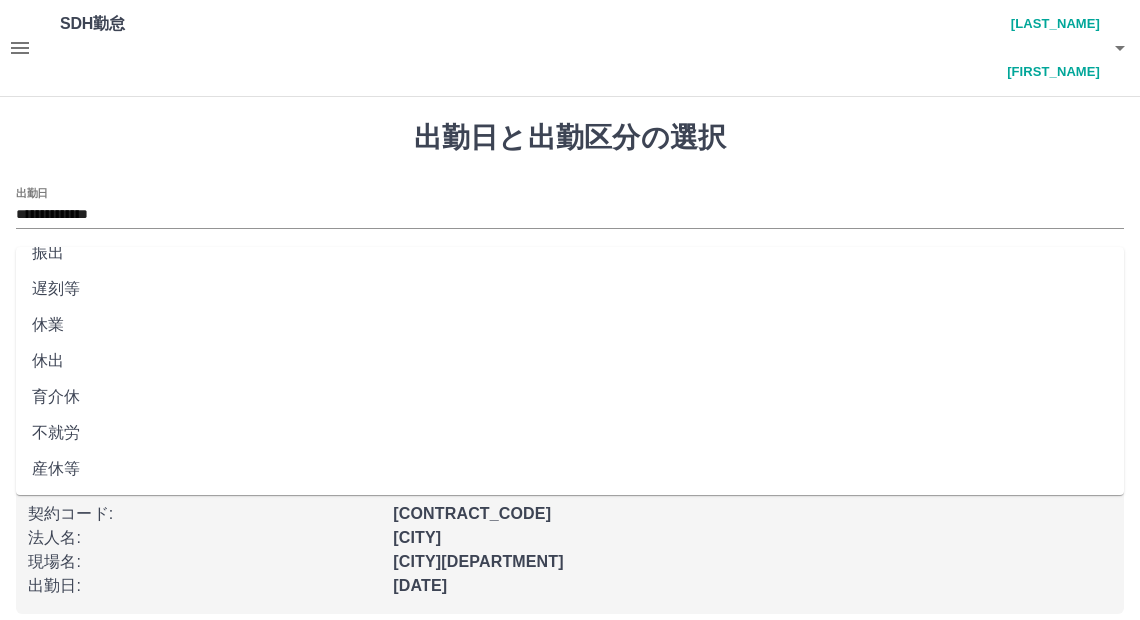 click on "遅刻等" at bounding box center [570, 289] 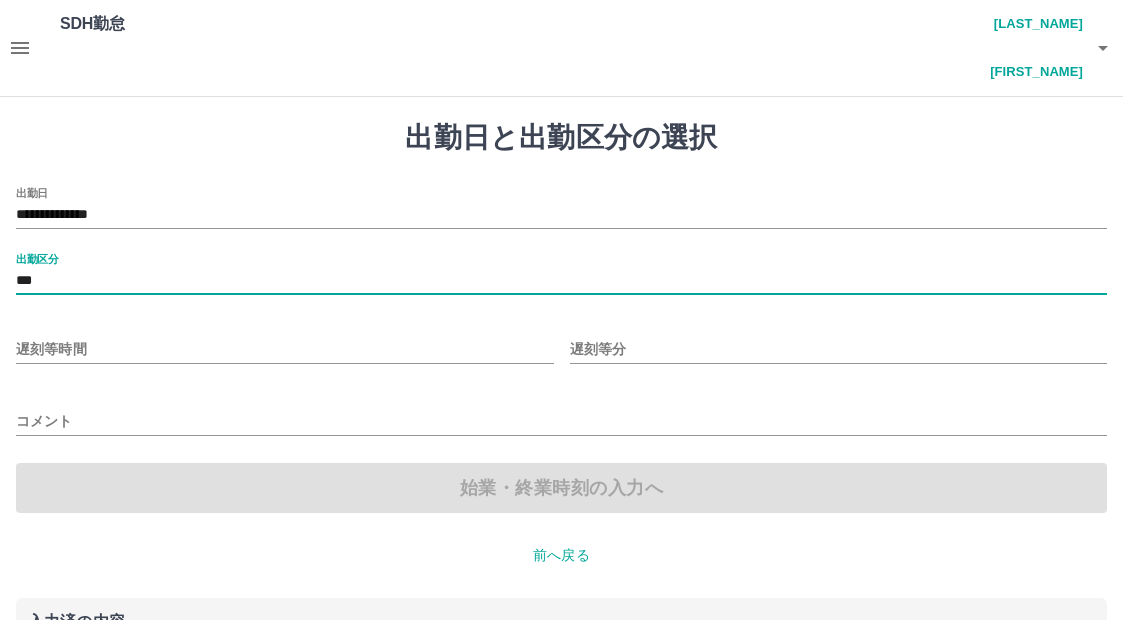 click on "遅刻等時間" at bounding box center [285, 349] 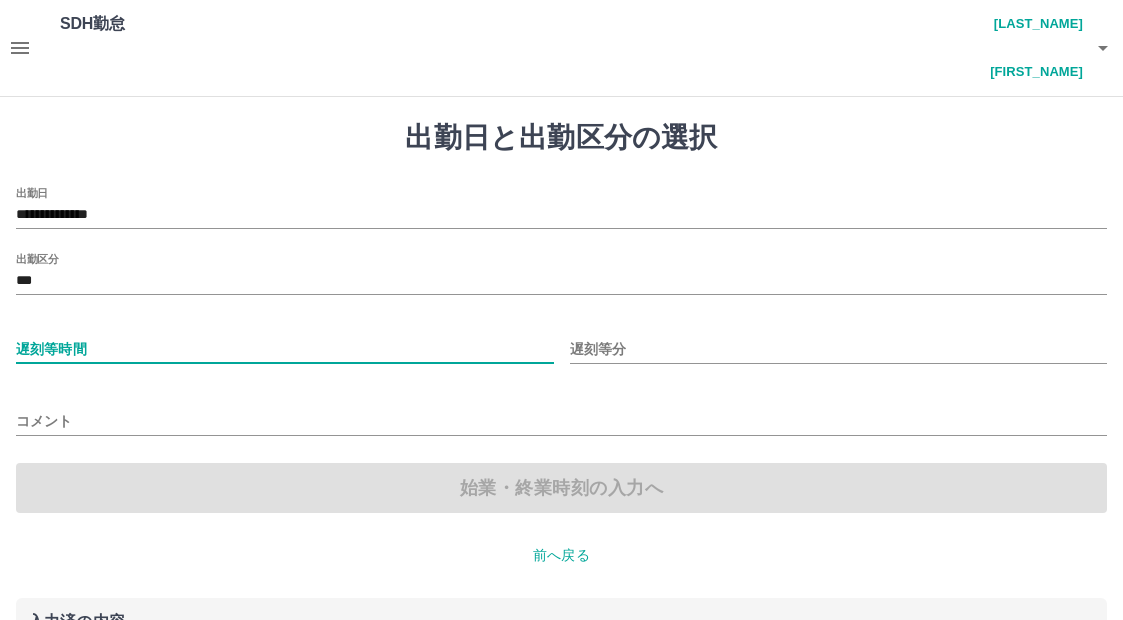 click on "遅刻等分" at bounding box center [839, 349] 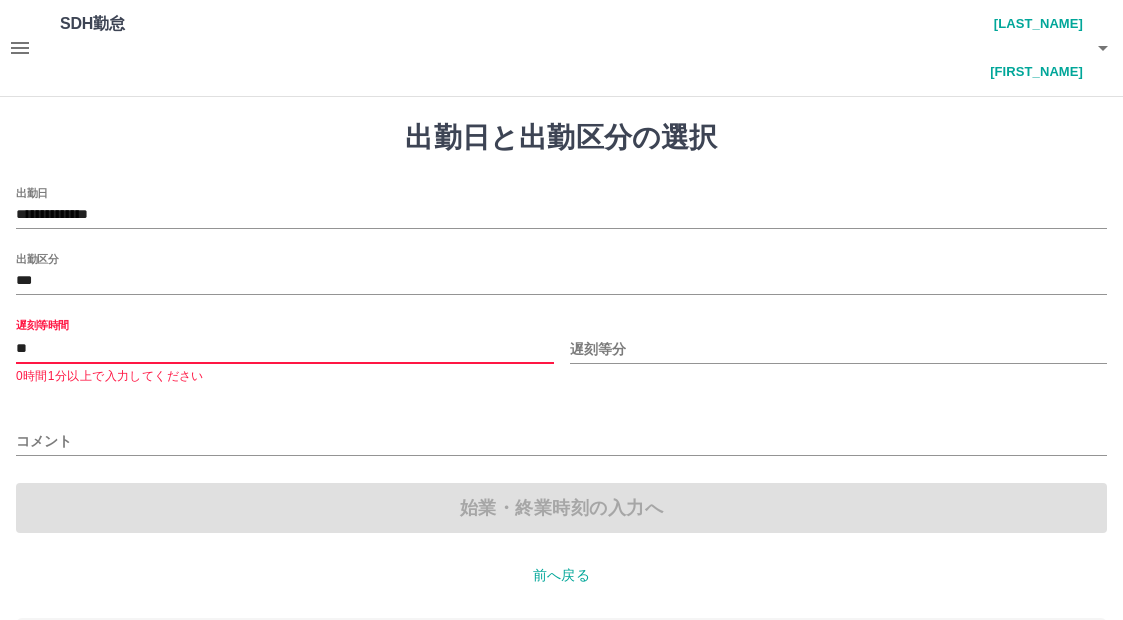 type on "**" 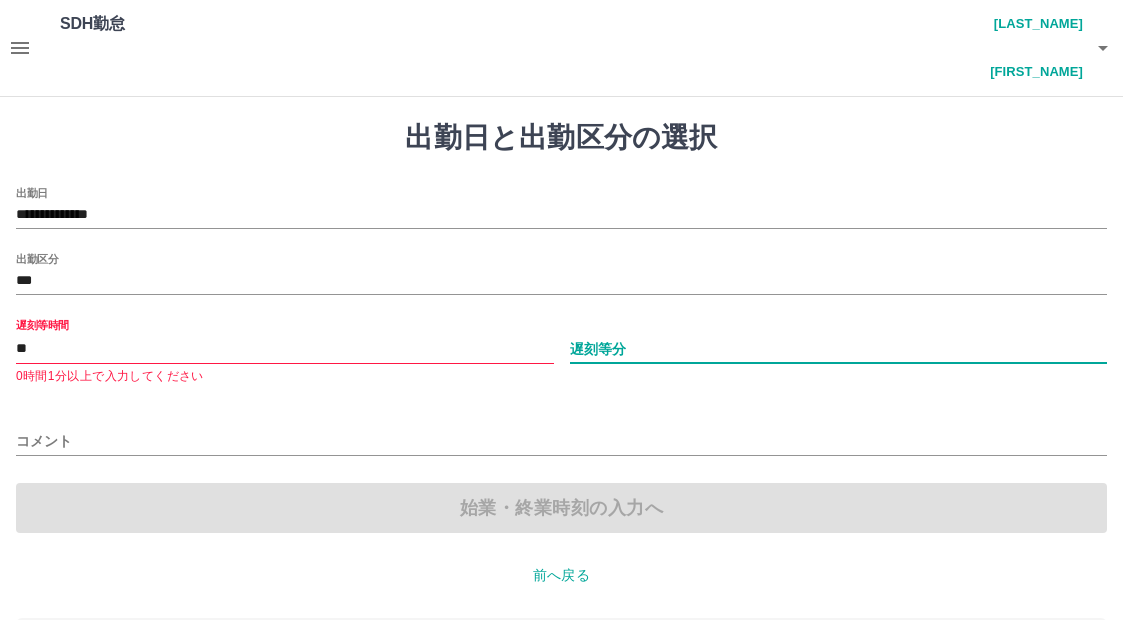 drag, startPoint x: 670, startPoint y: 297, endPoint x: 687, endPoint y: 305, distance: 18.788294 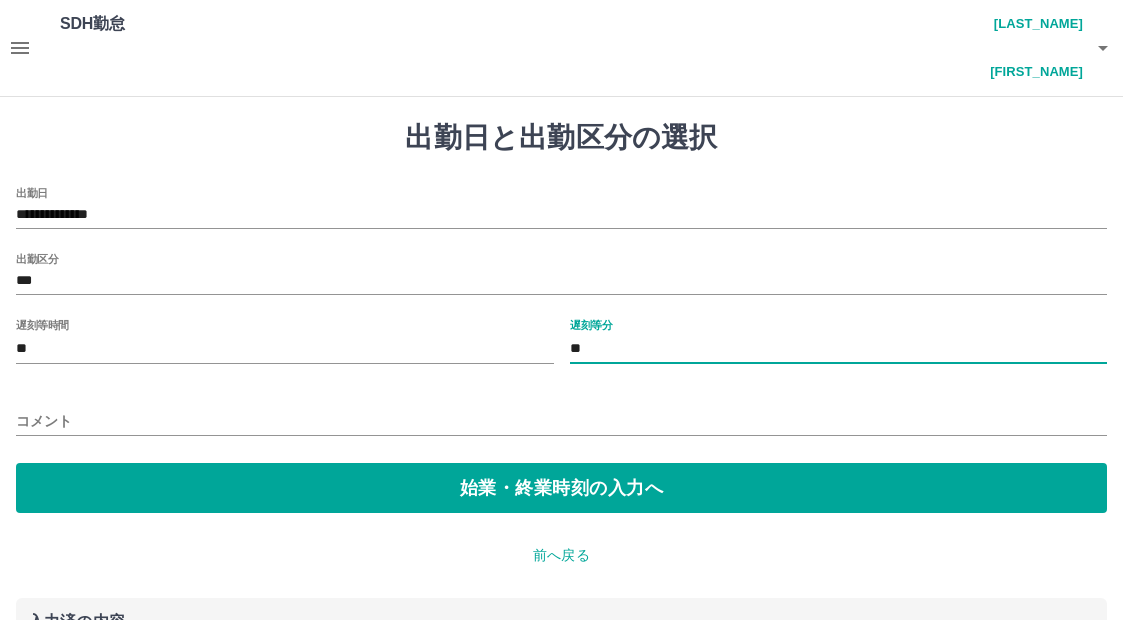 type on "**" 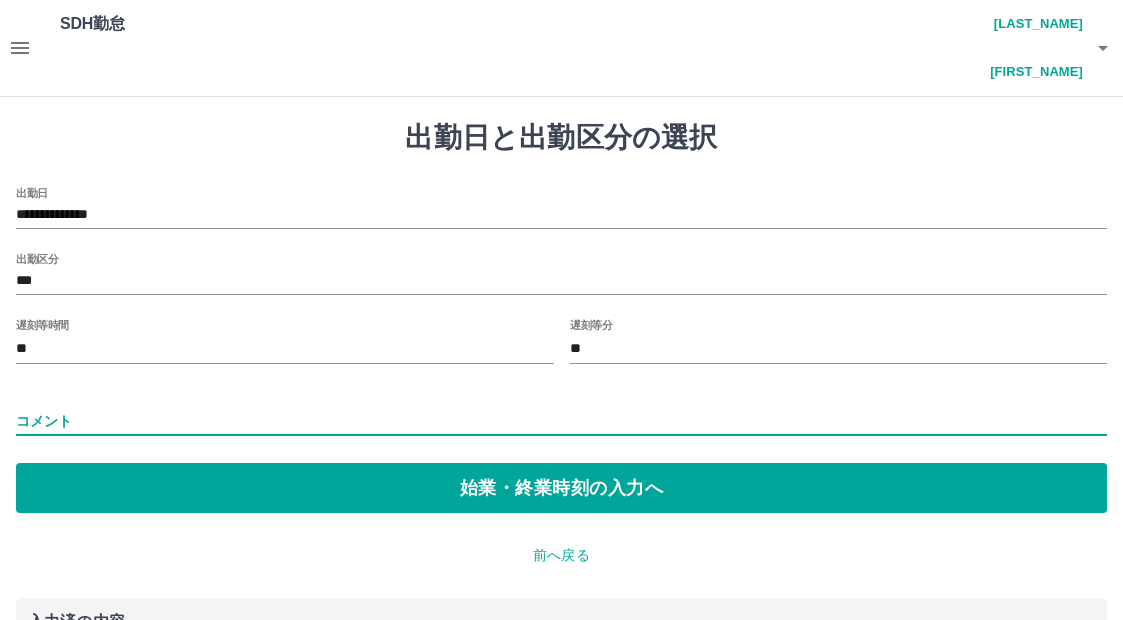 drag, startPoint x: 381, startPoint y: 370, endPoint x: 355, endPoint y: 364, distance: 26.683329 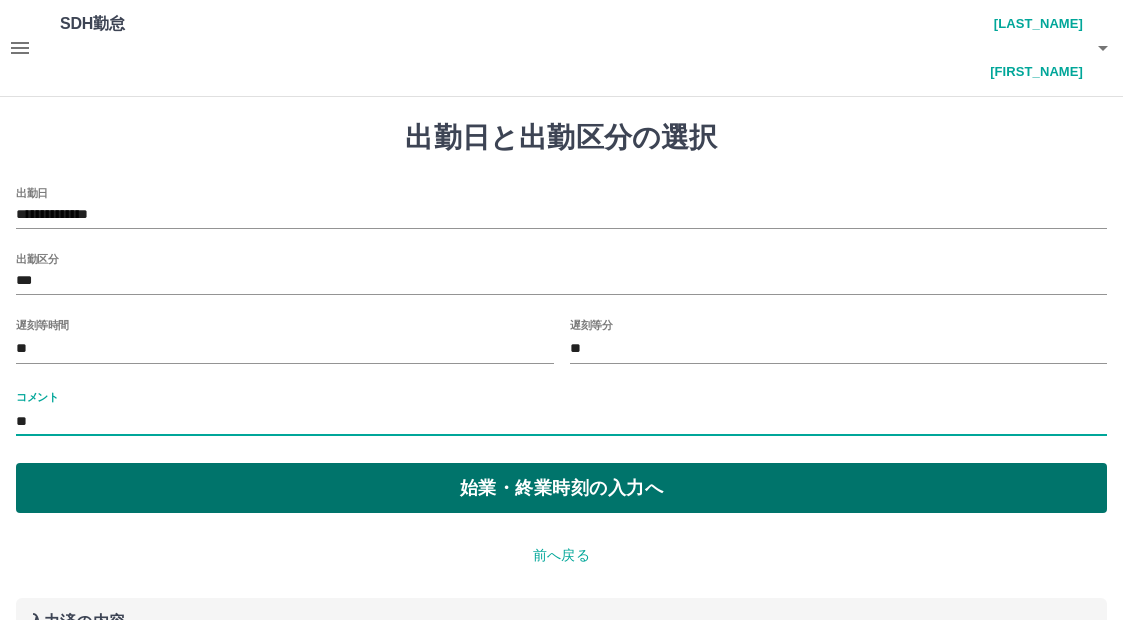 type on "**" 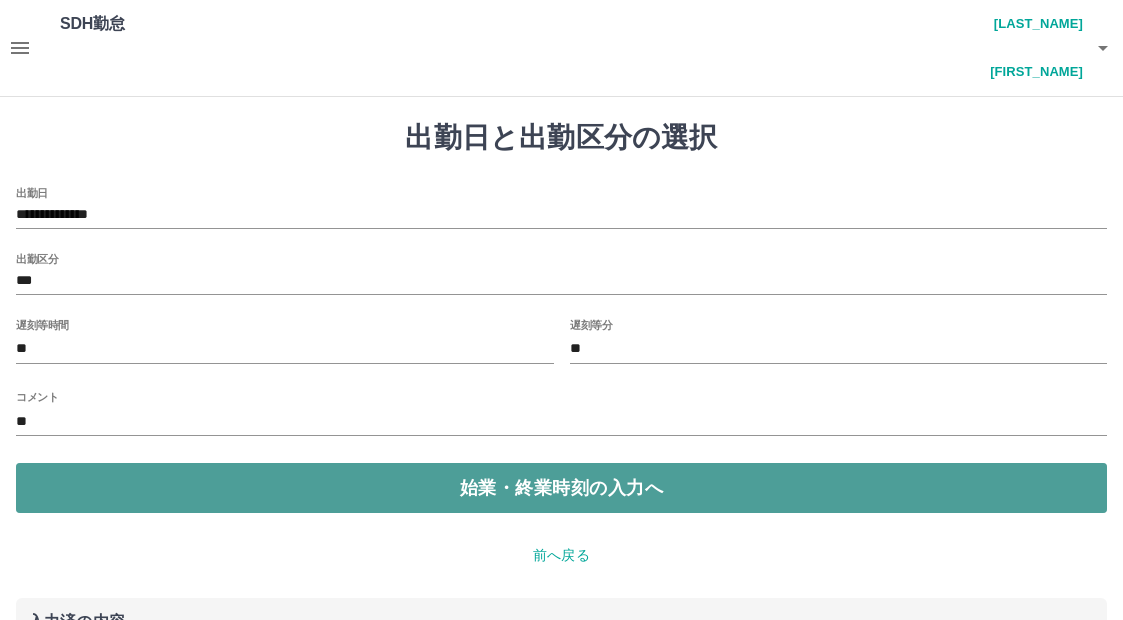 click on "始業・終業時刻の入力へ" at bounding box center [561, 488] 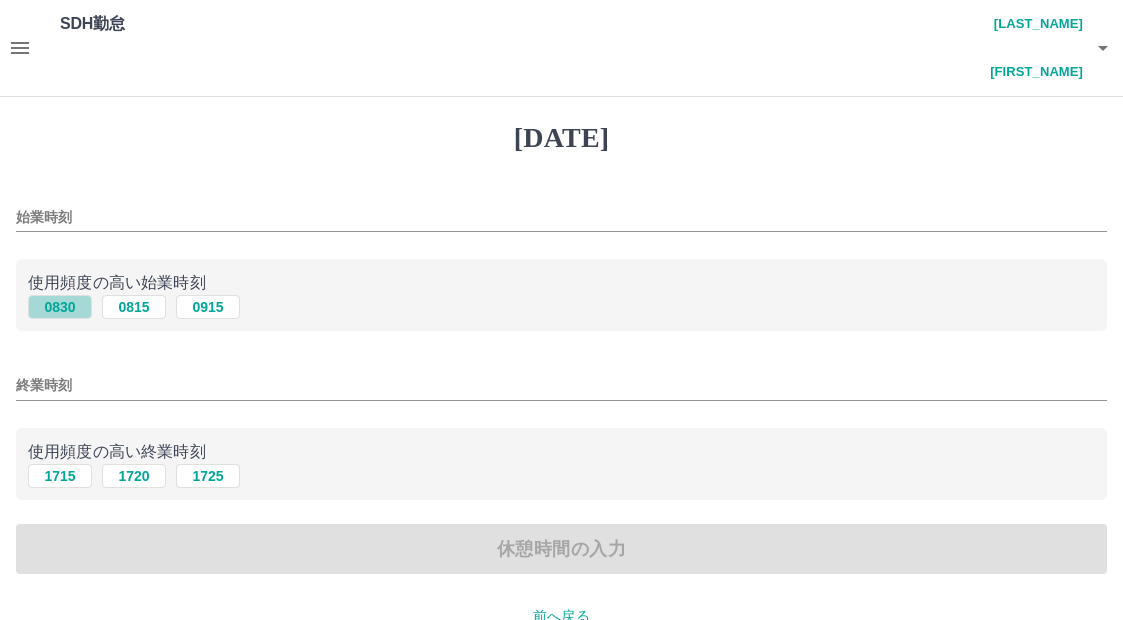 click on "0830" at bounding box center [60, 307] 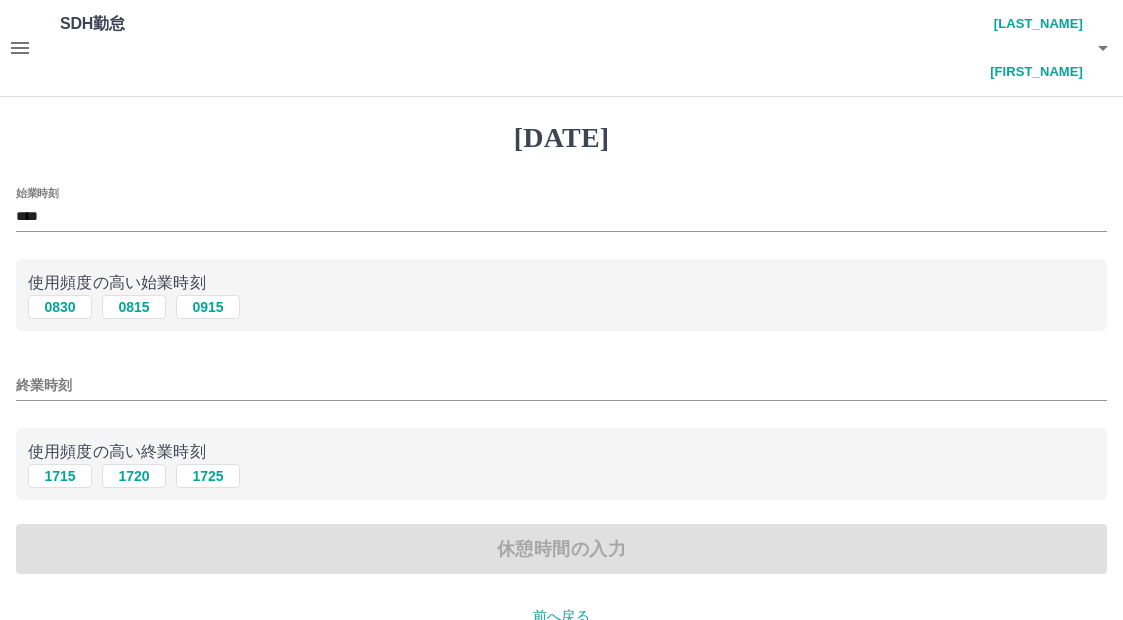click on "終業時刻" at bounding box center (561, 385) 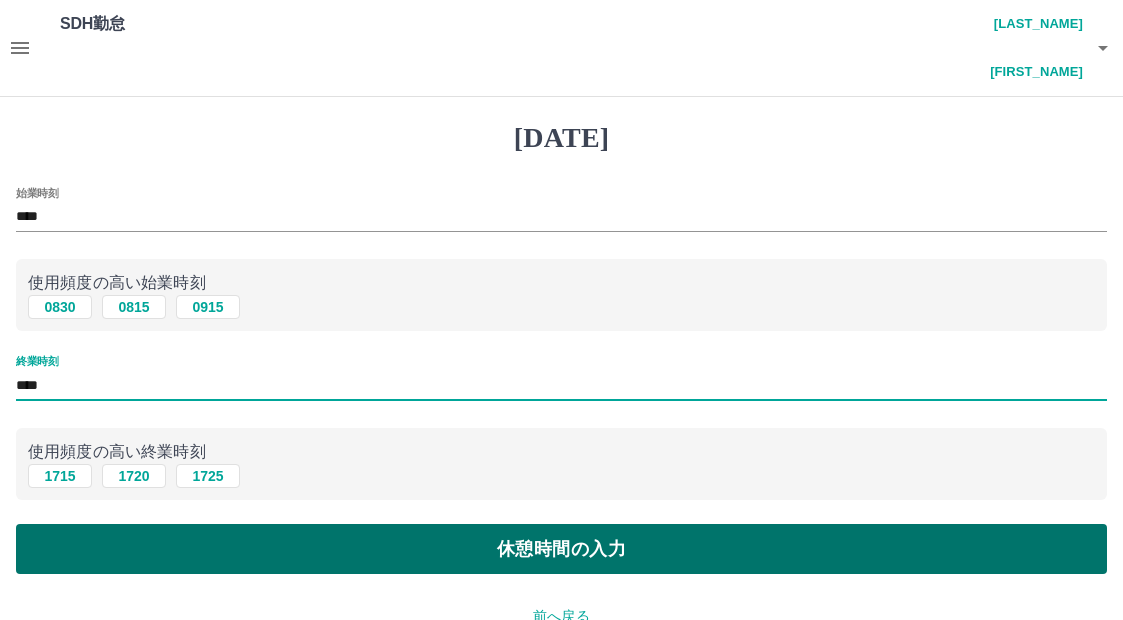 type on "****" 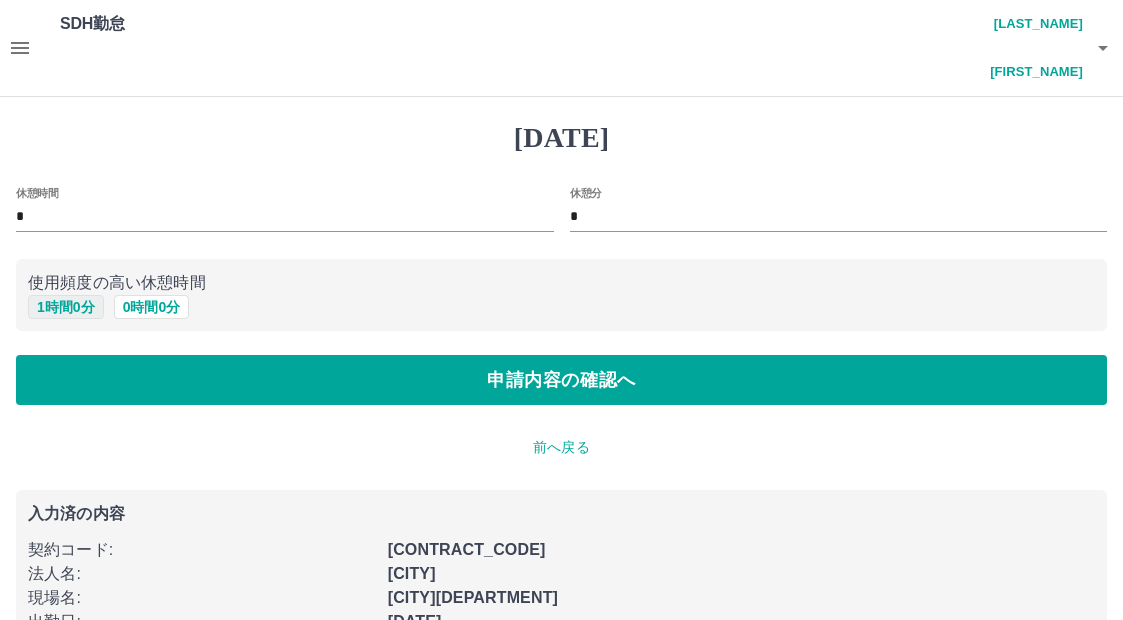 click on "1 時間 0 分" at bounding box center [66, 307] 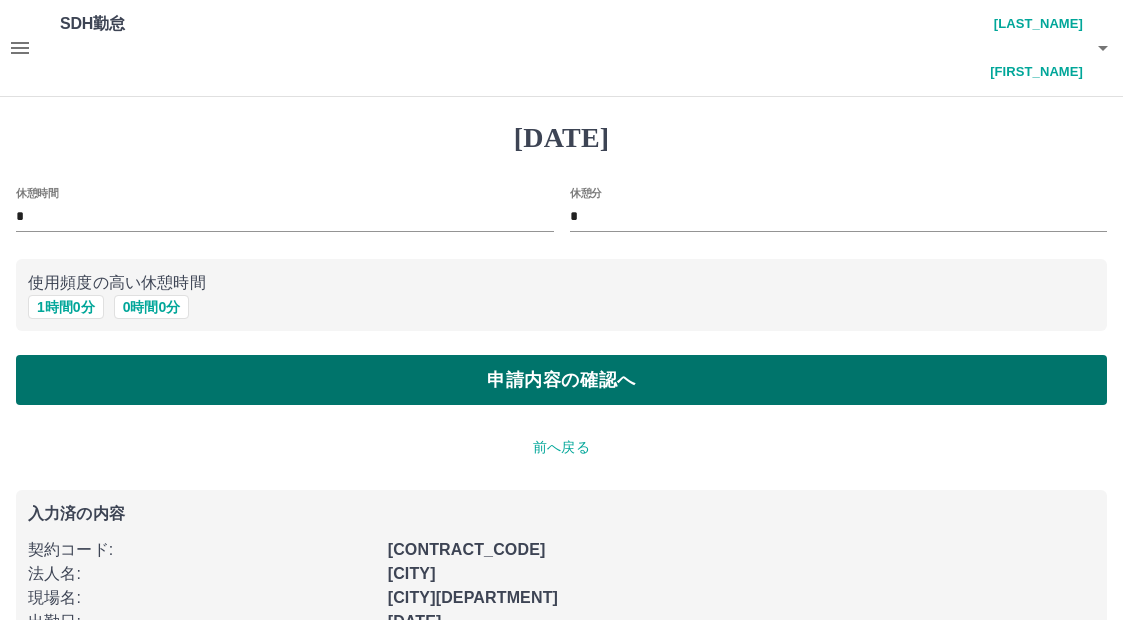 click on "申請内容の確認へ" at bounding box center (561, 380) 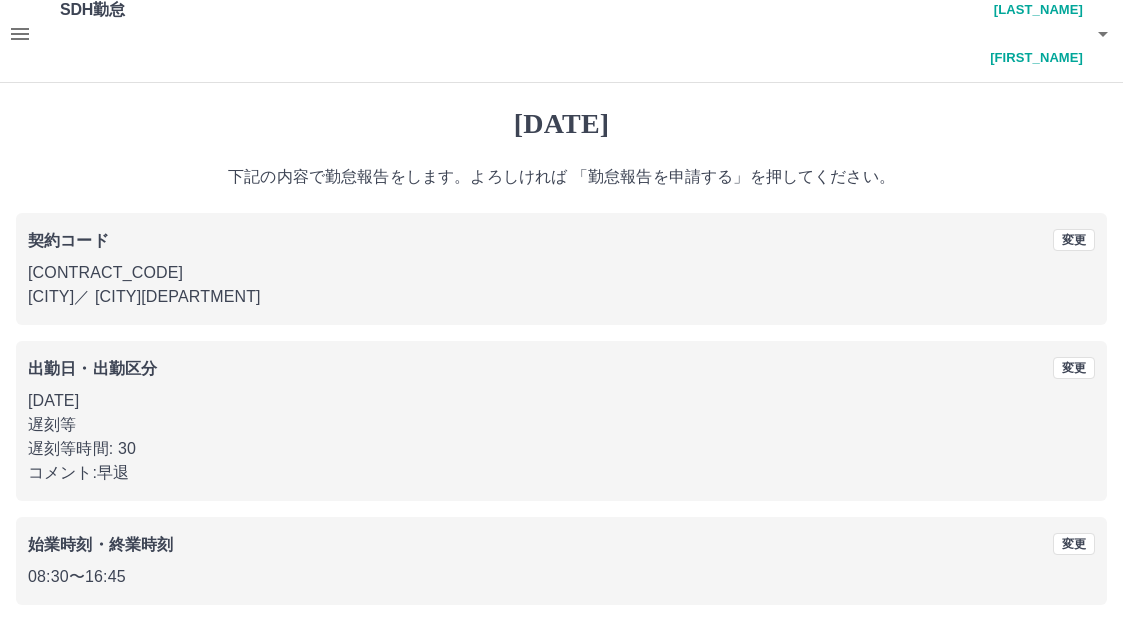 scroll, scrollTop: 153, scrollLeft: 0, axis: vertical 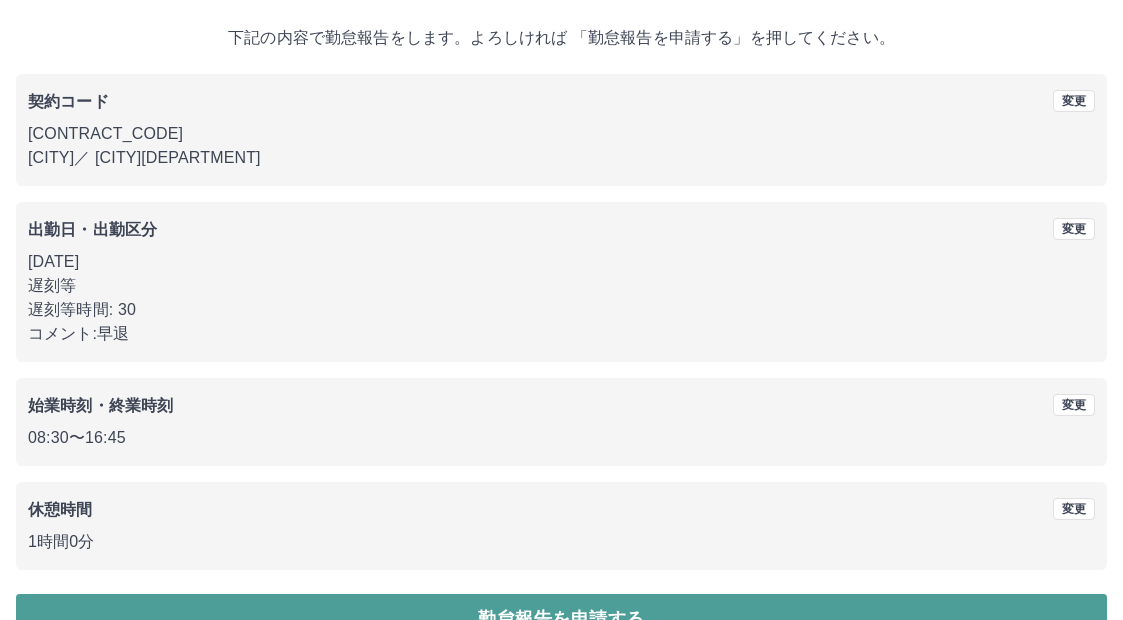 click on "勤怠報告を申請する" at bounding box center [561, 619] 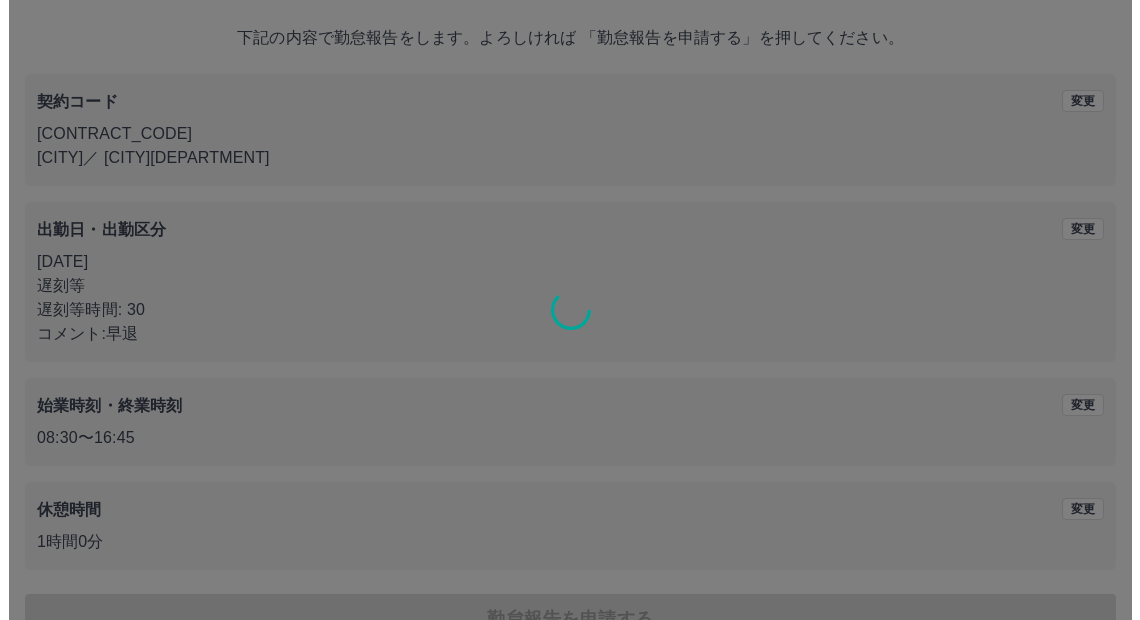 scroll, scrollTop: 0, scrollLeft: 0, axis: both 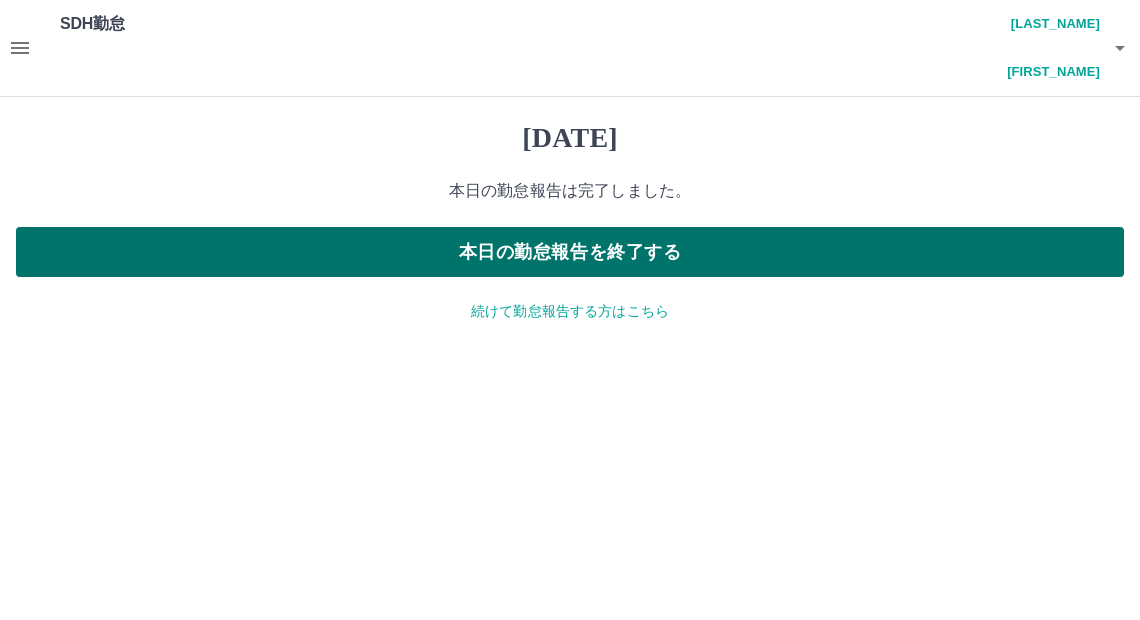 click on "本日の勤怠報告を終了する" at bounding box center [570, 252] 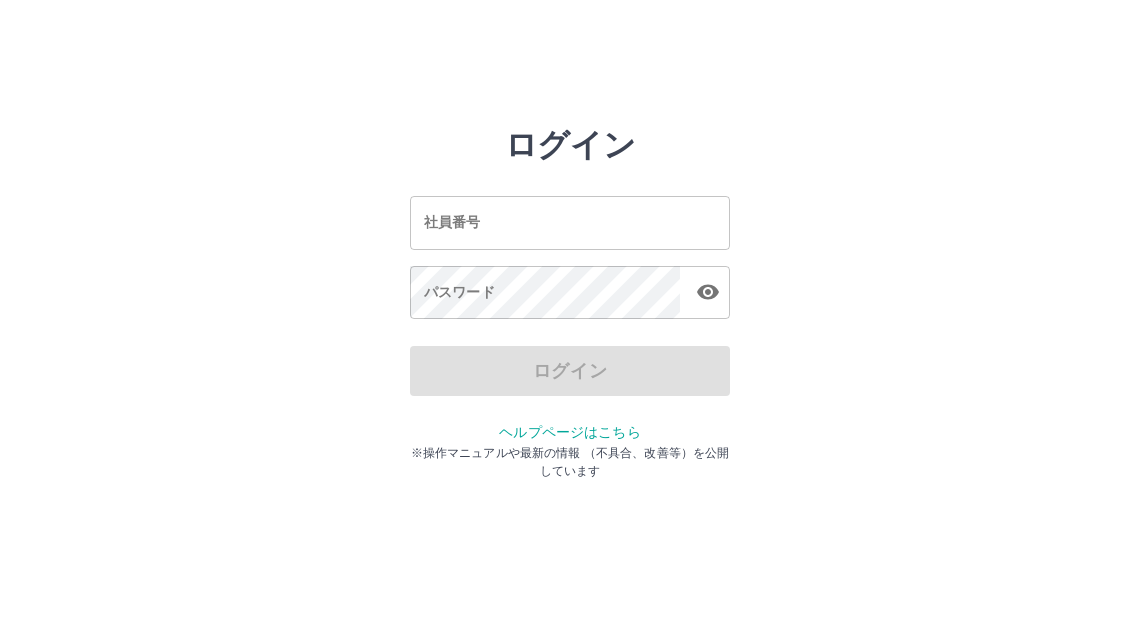 scroll, scrollTop: 0, scrollLeft: 0, axis: both 